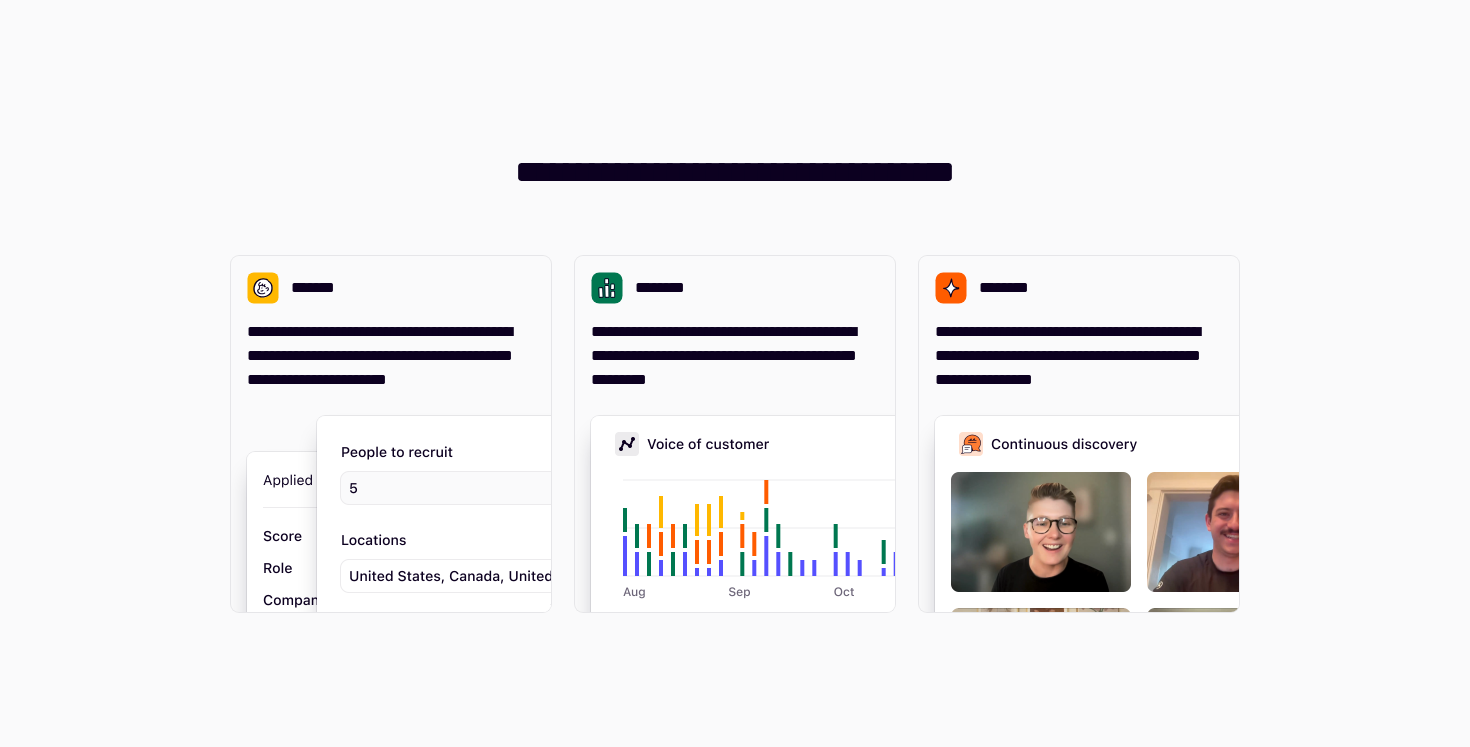 scroll, scrollTop: 0, scrollLeft: 0, axis: both 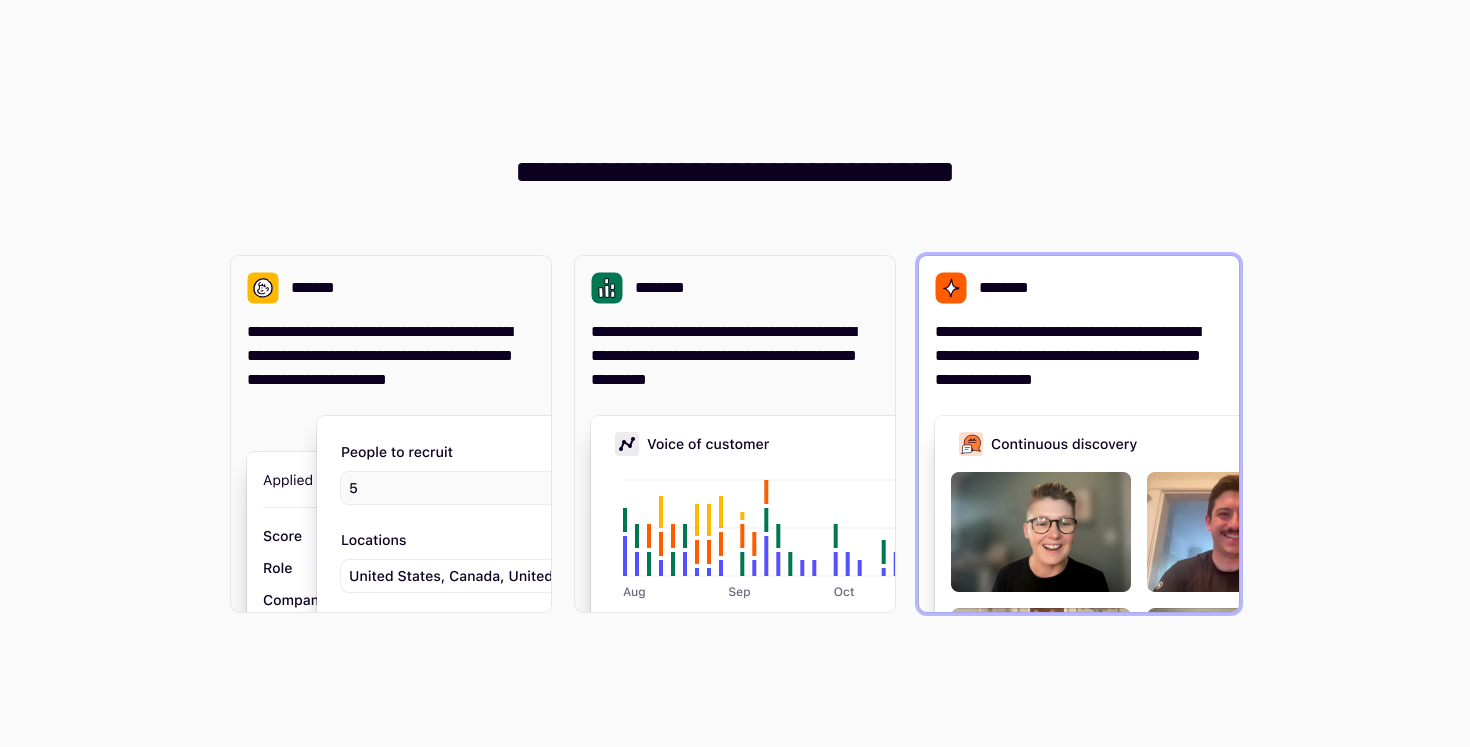 click on "**********" at bounding box center (1079, 356) 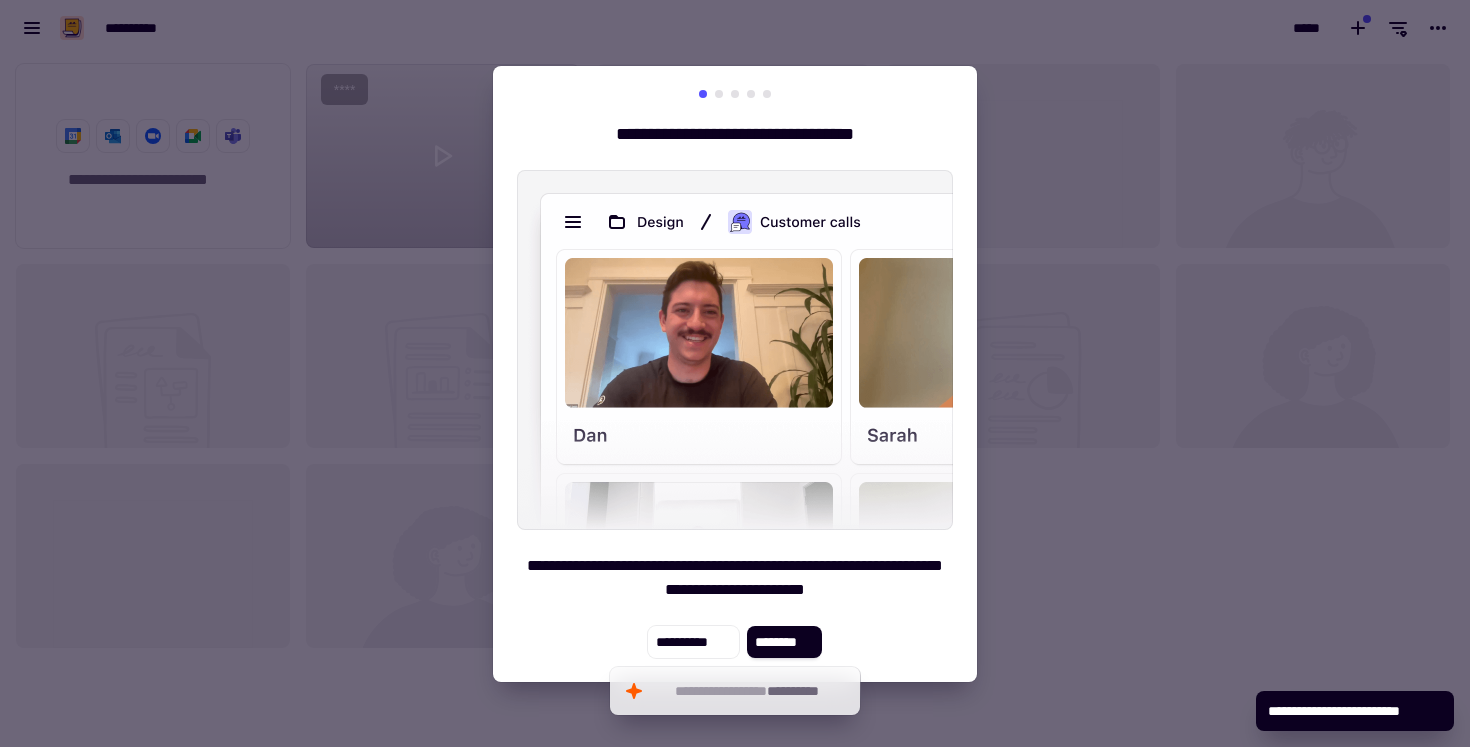 scroll, scrollTop: 1, scrollLeft: 1, axis: both 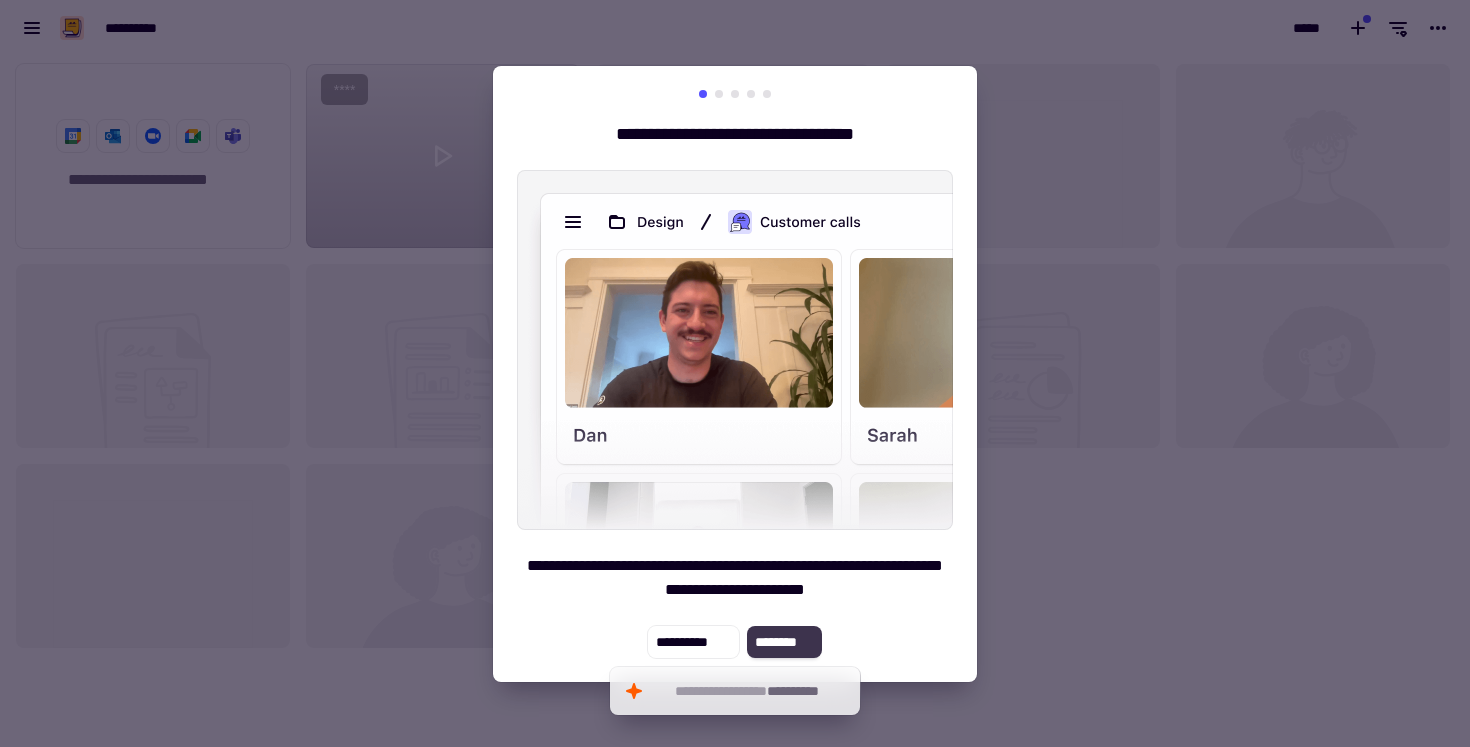 click on "********" 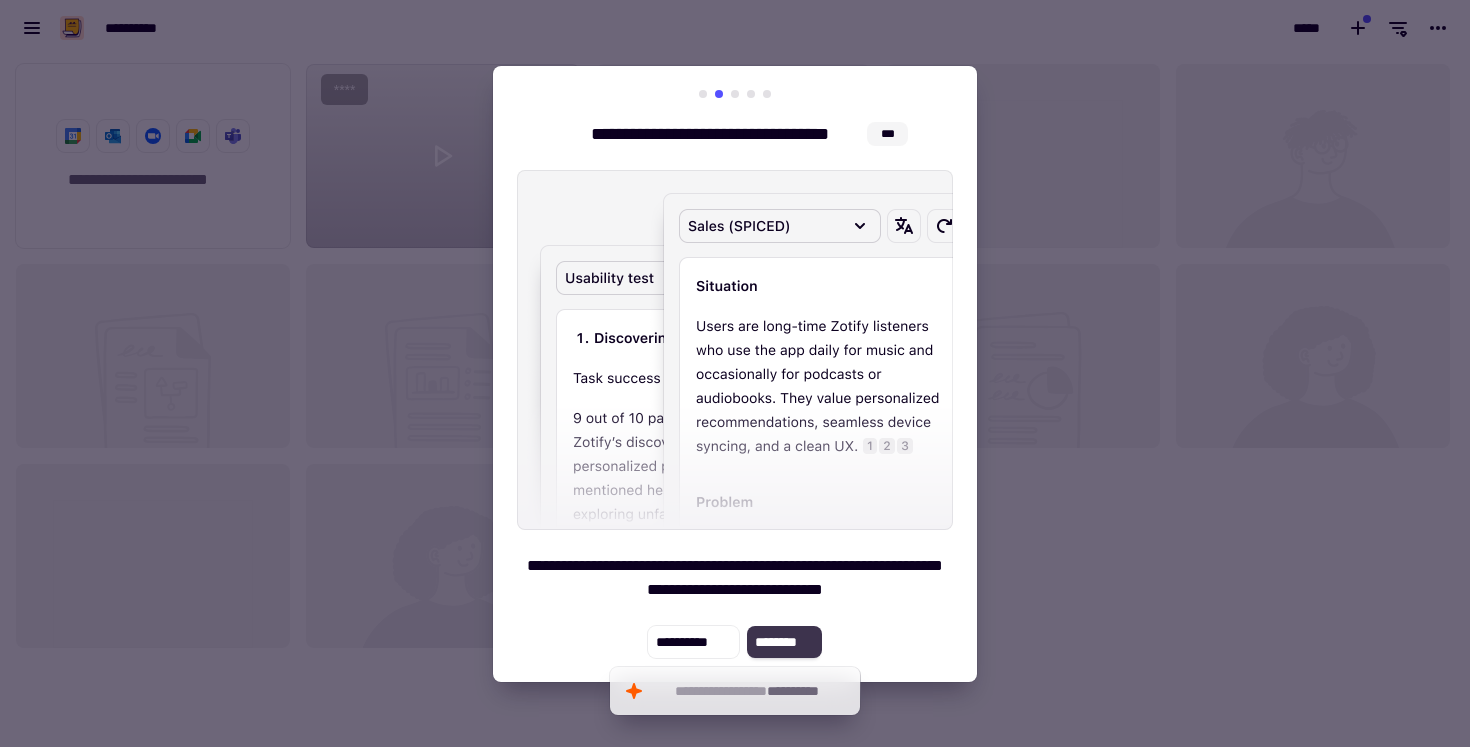 click on "********" 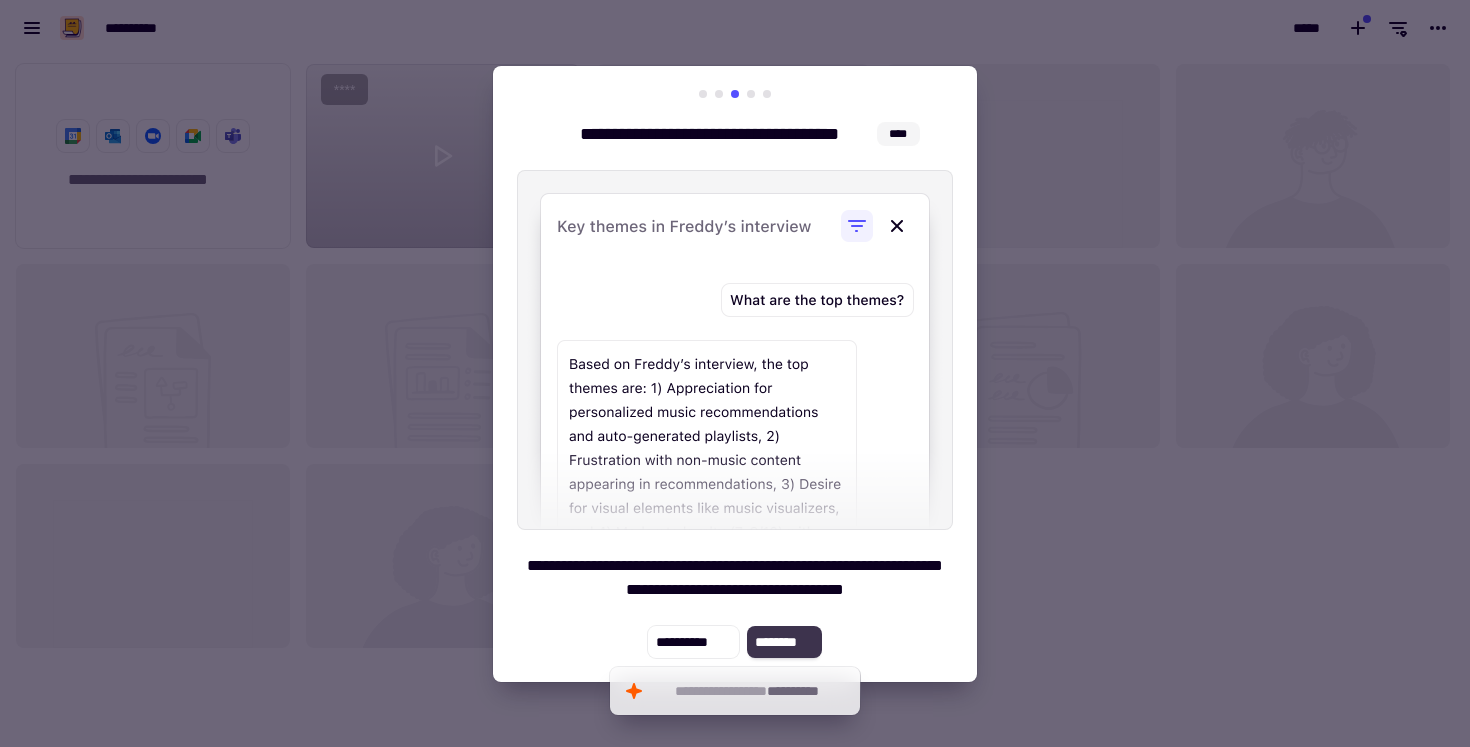 click on "********" 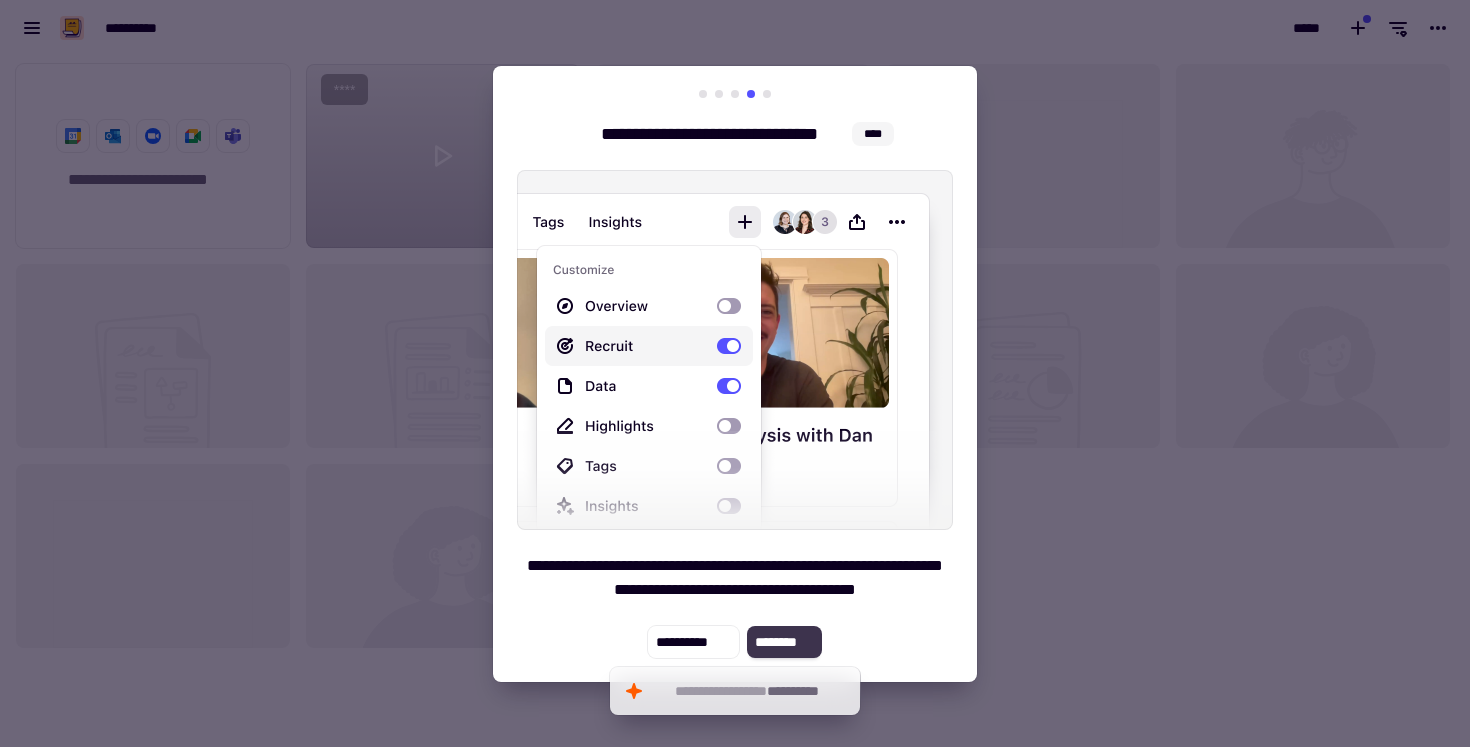 click on "********" 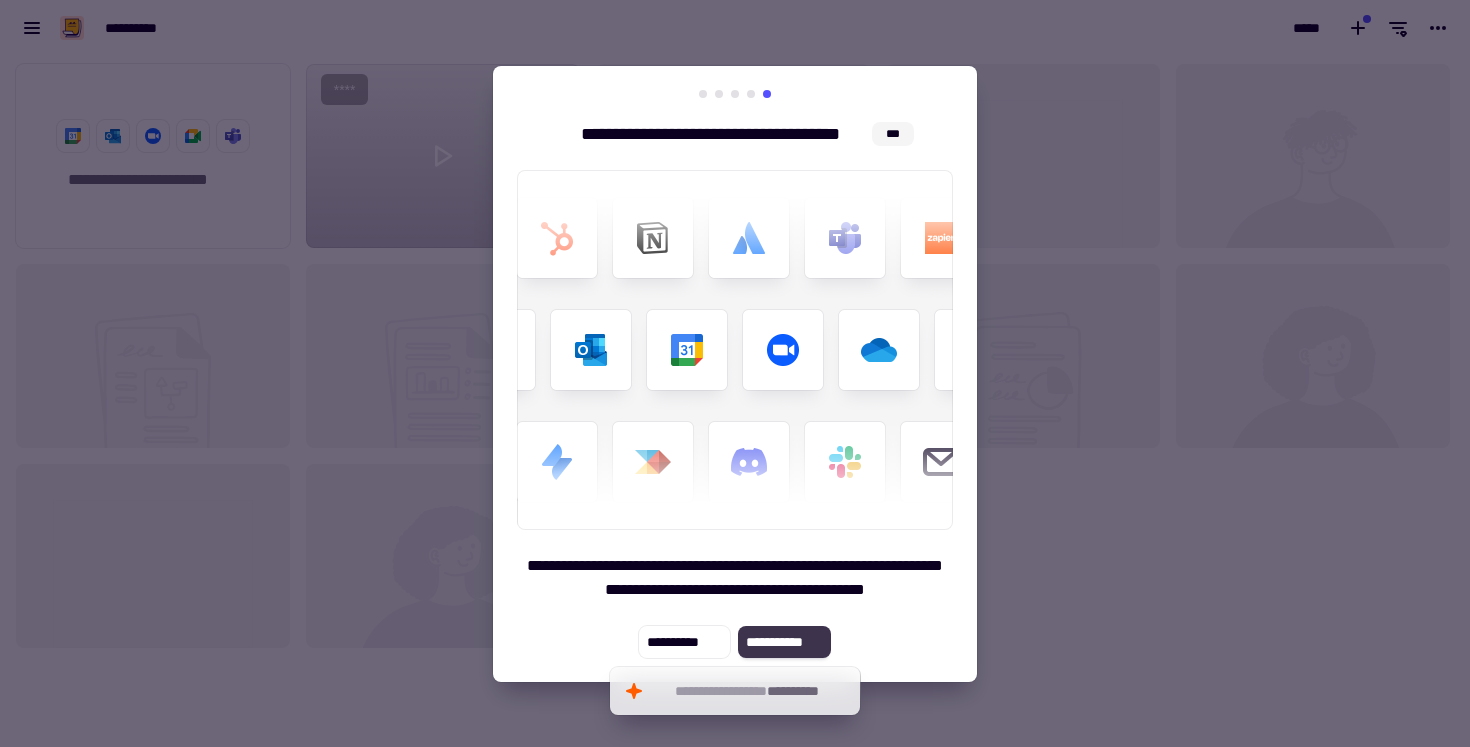 click on "**********" 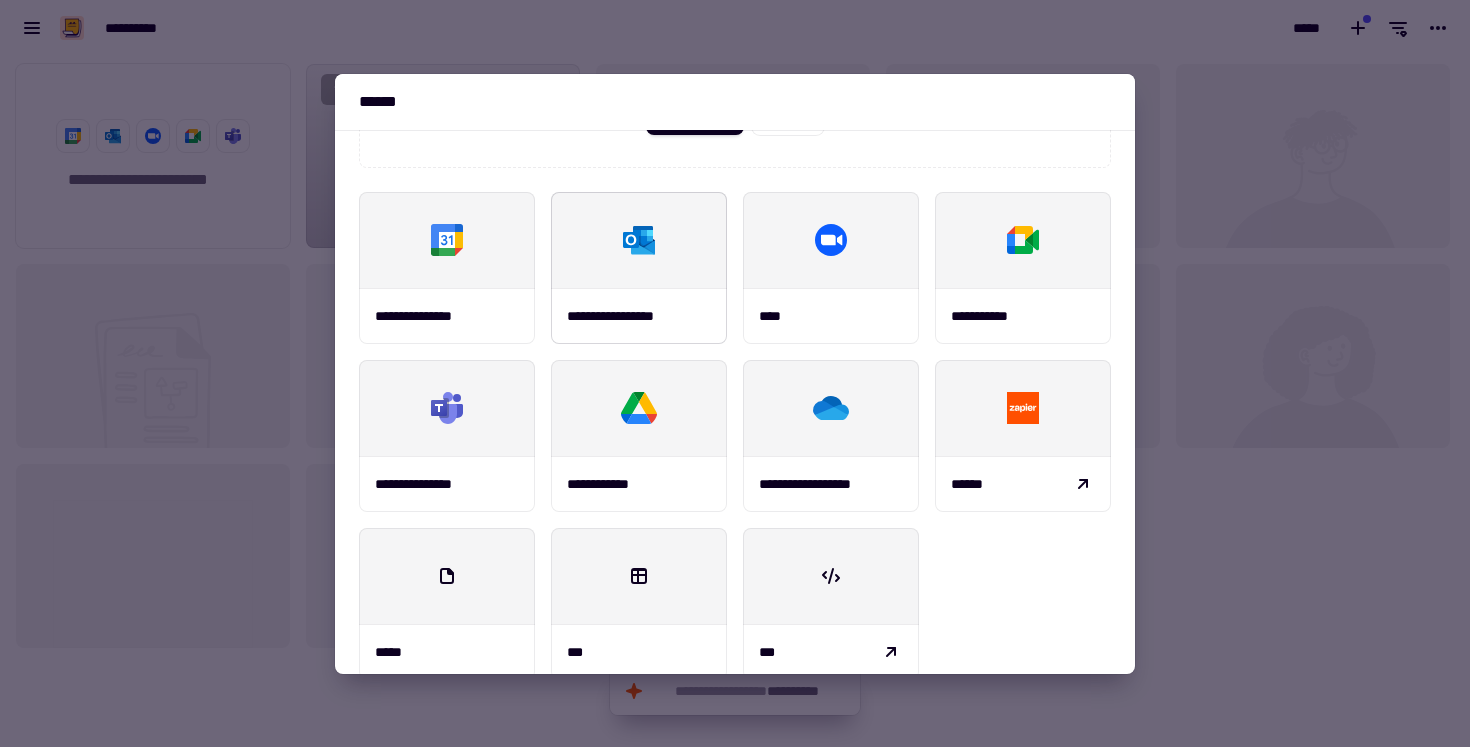 scroll, scrollTop: 234, scrollLeft: 0, axis: vertical 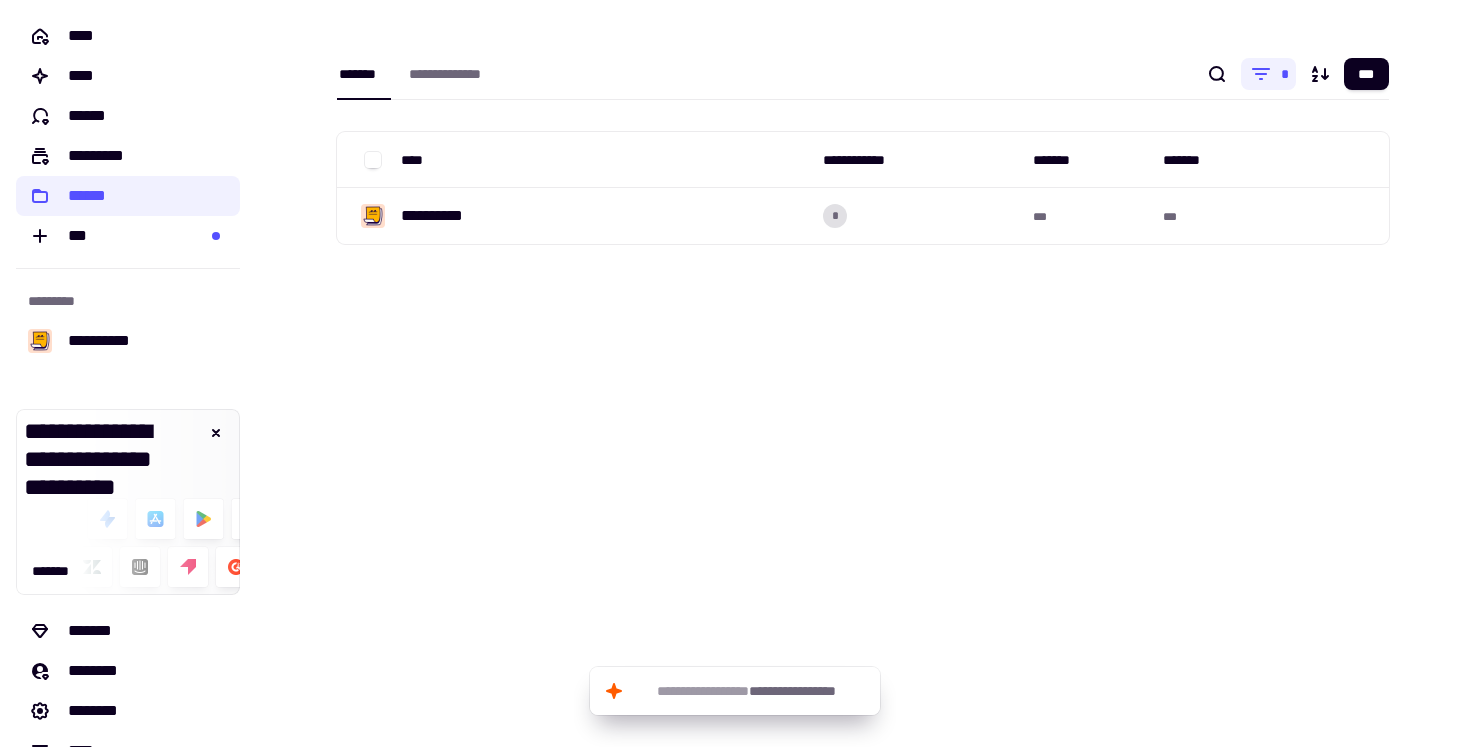 click on "**********" at bounding box center (863, 74) 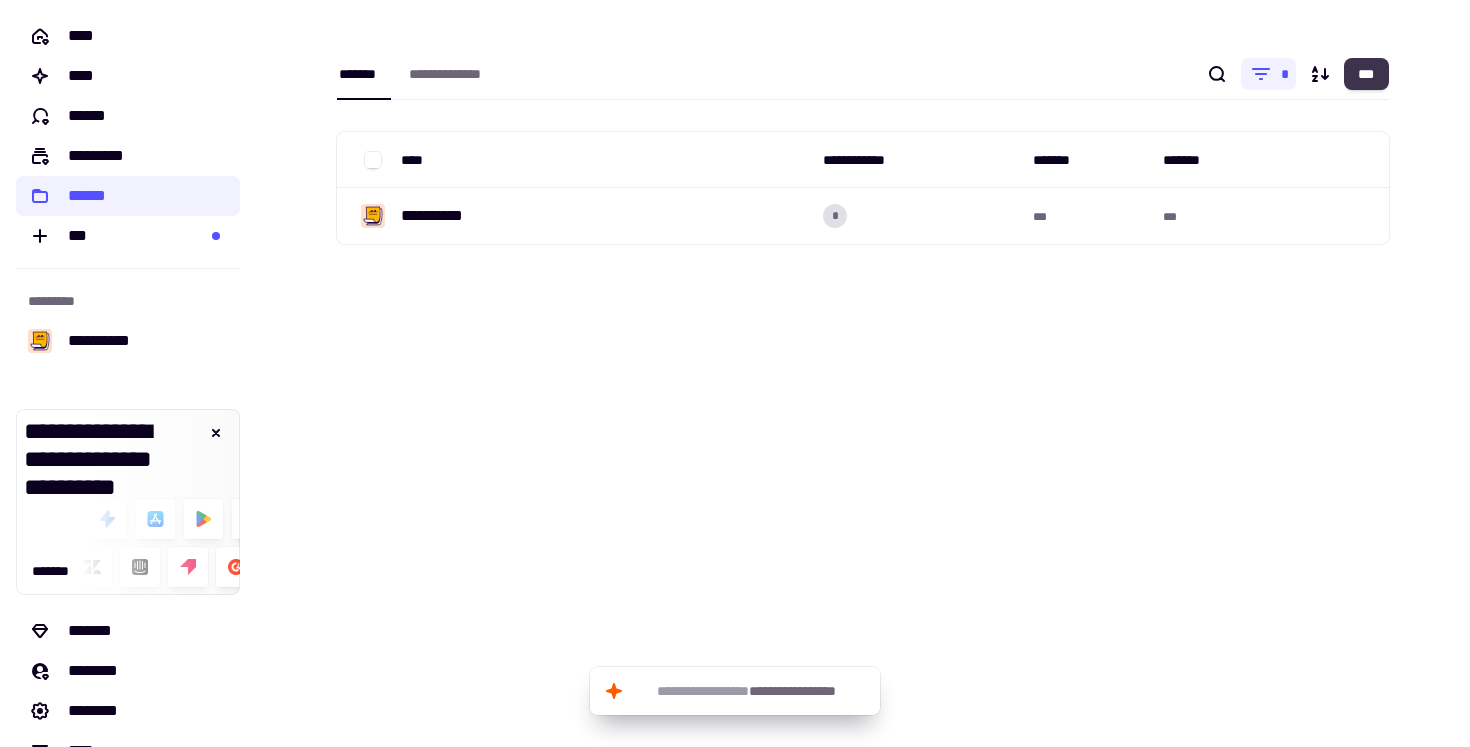 click on "***" 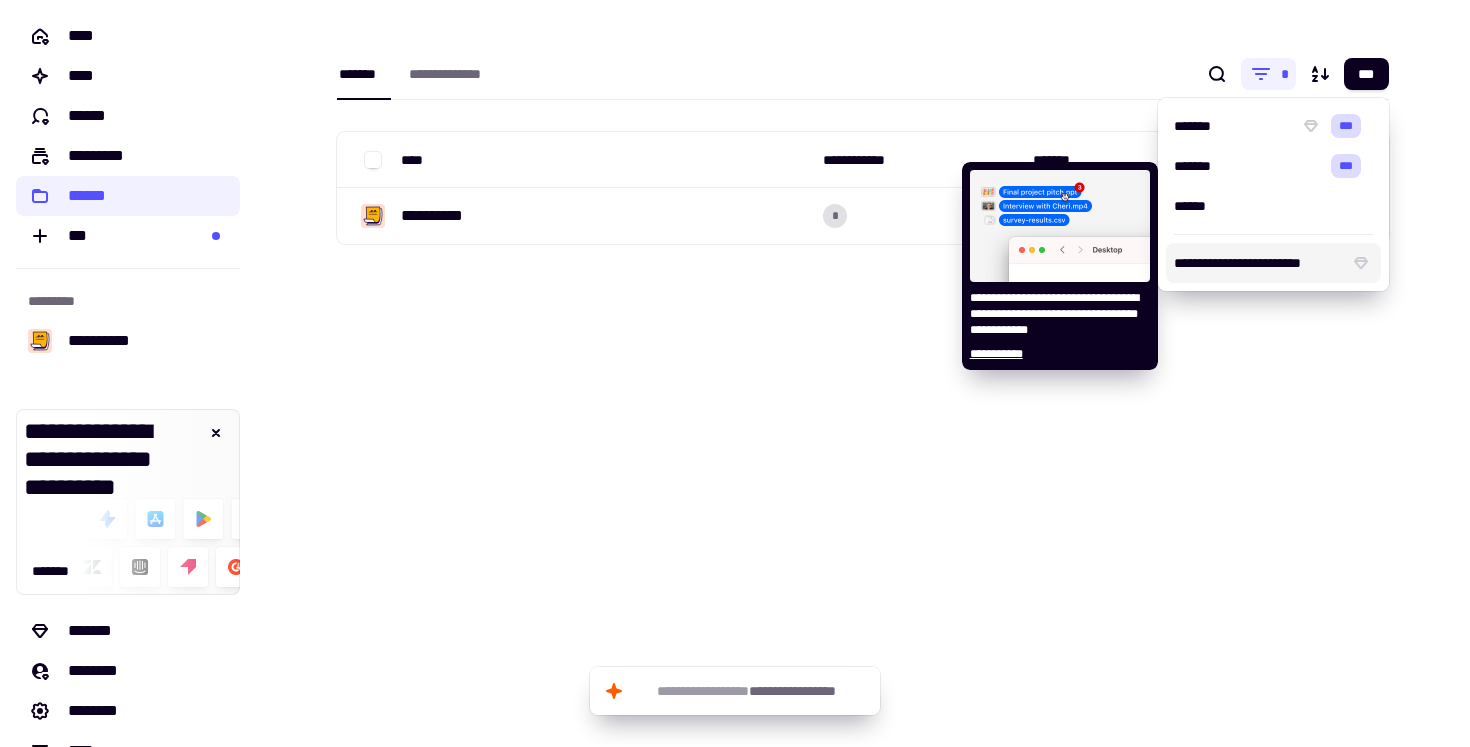 click on "**********" at bounding box center [1257, 263] 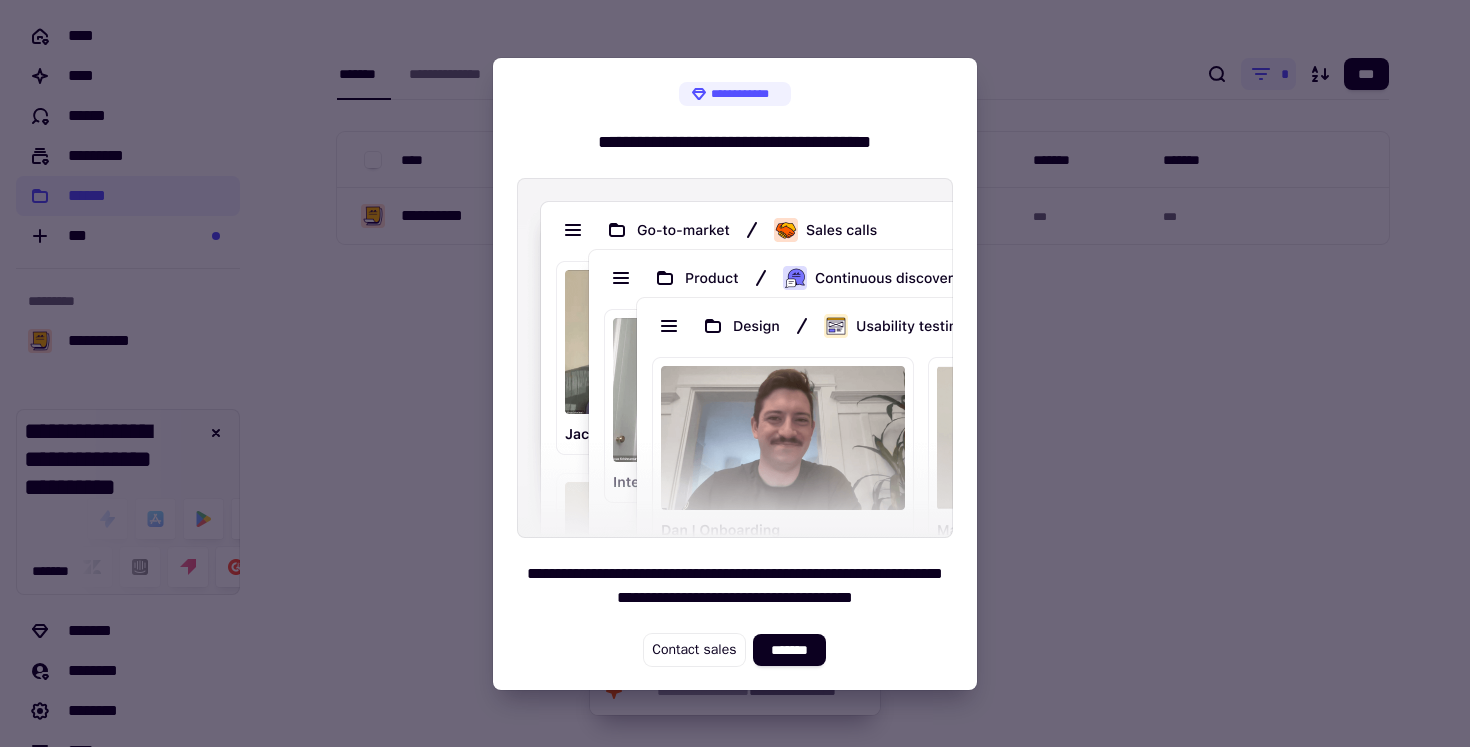 click at bounding box center (735, 373) 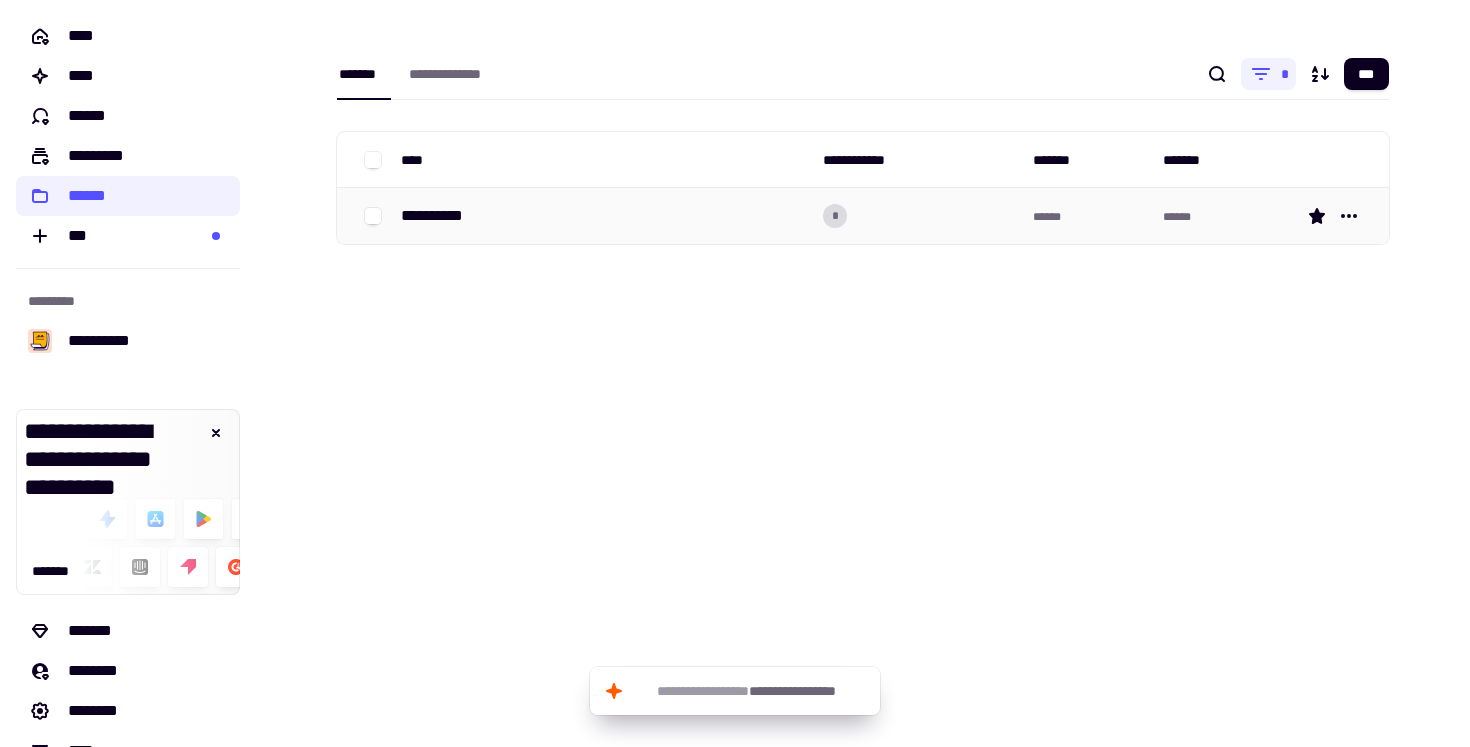 click on "**********" at bounding box center (604, 216) 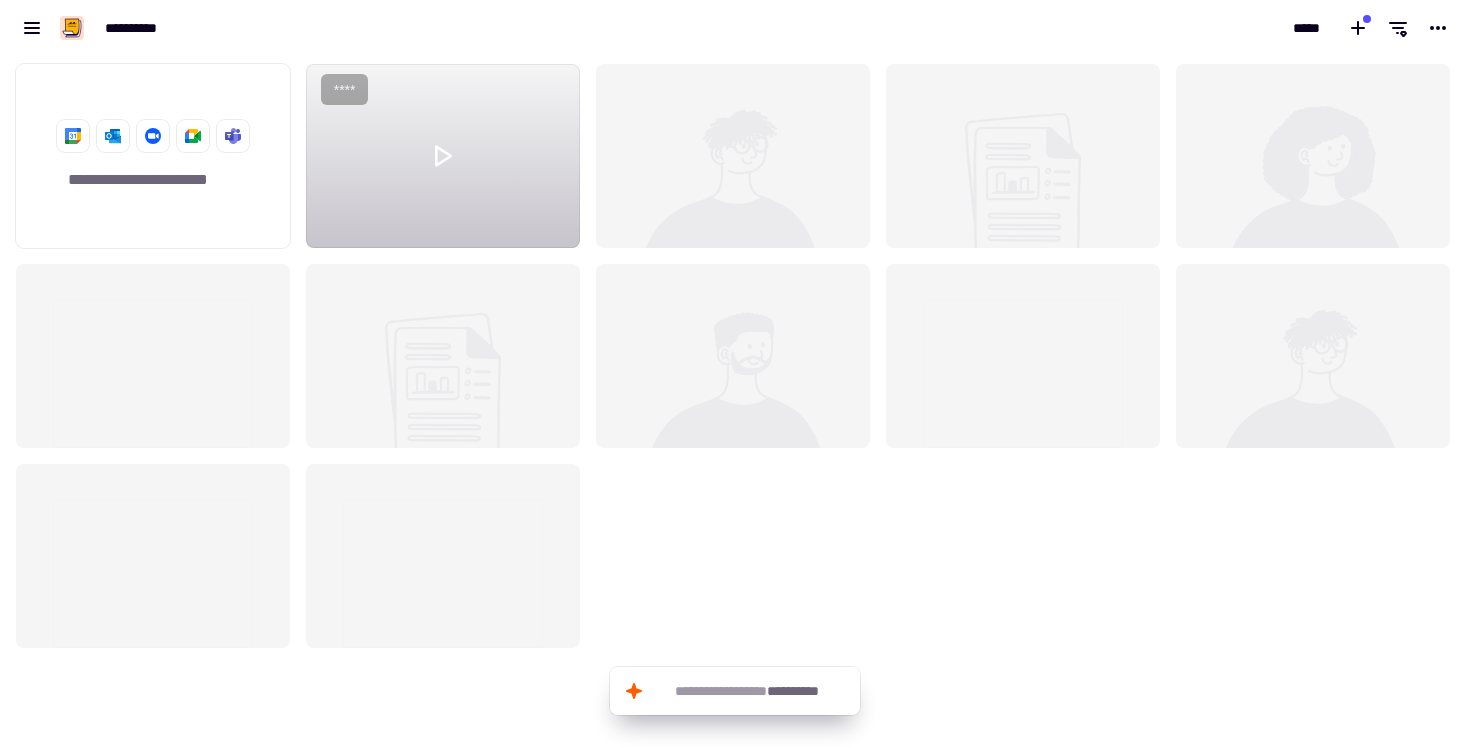 scroll, scrollTop: 1, scrollLeft: 1, axis: both 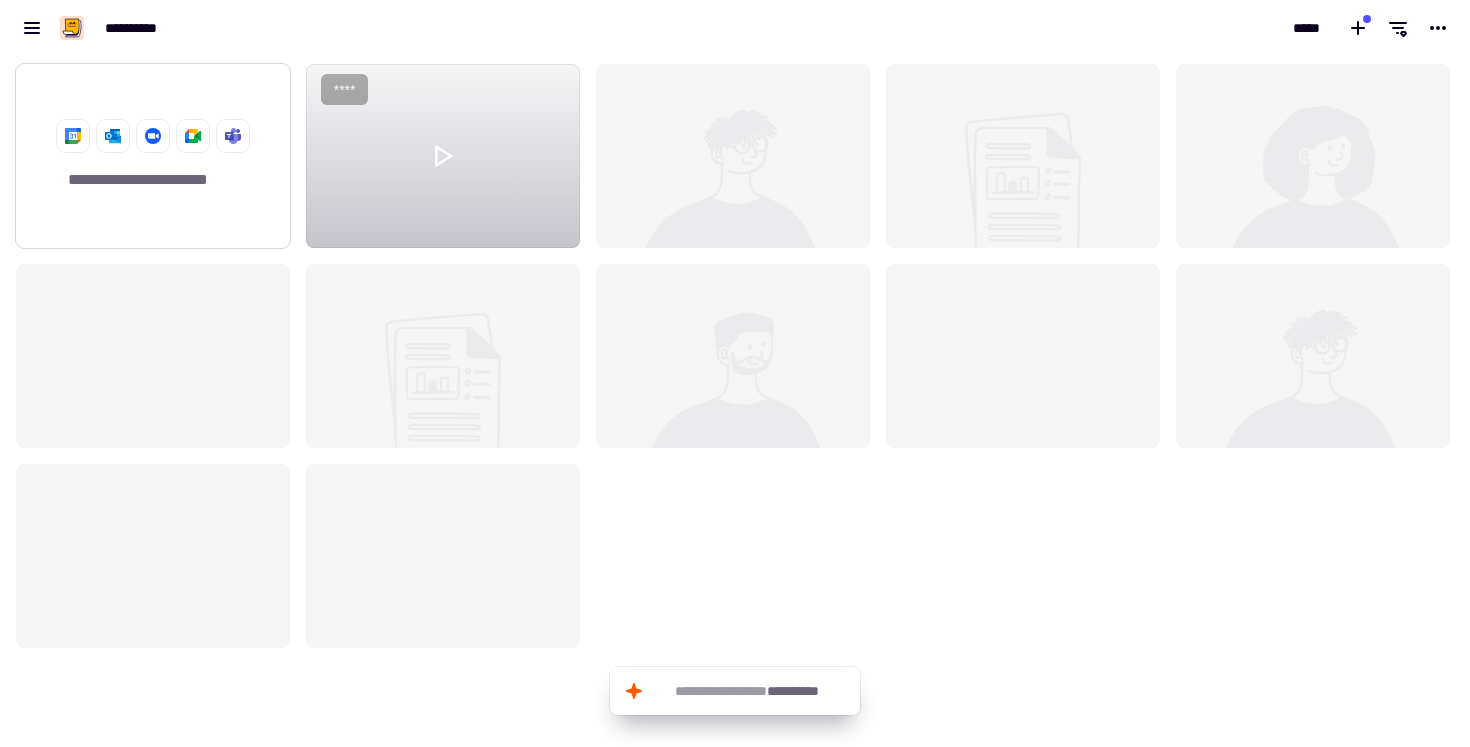 click on "**********" 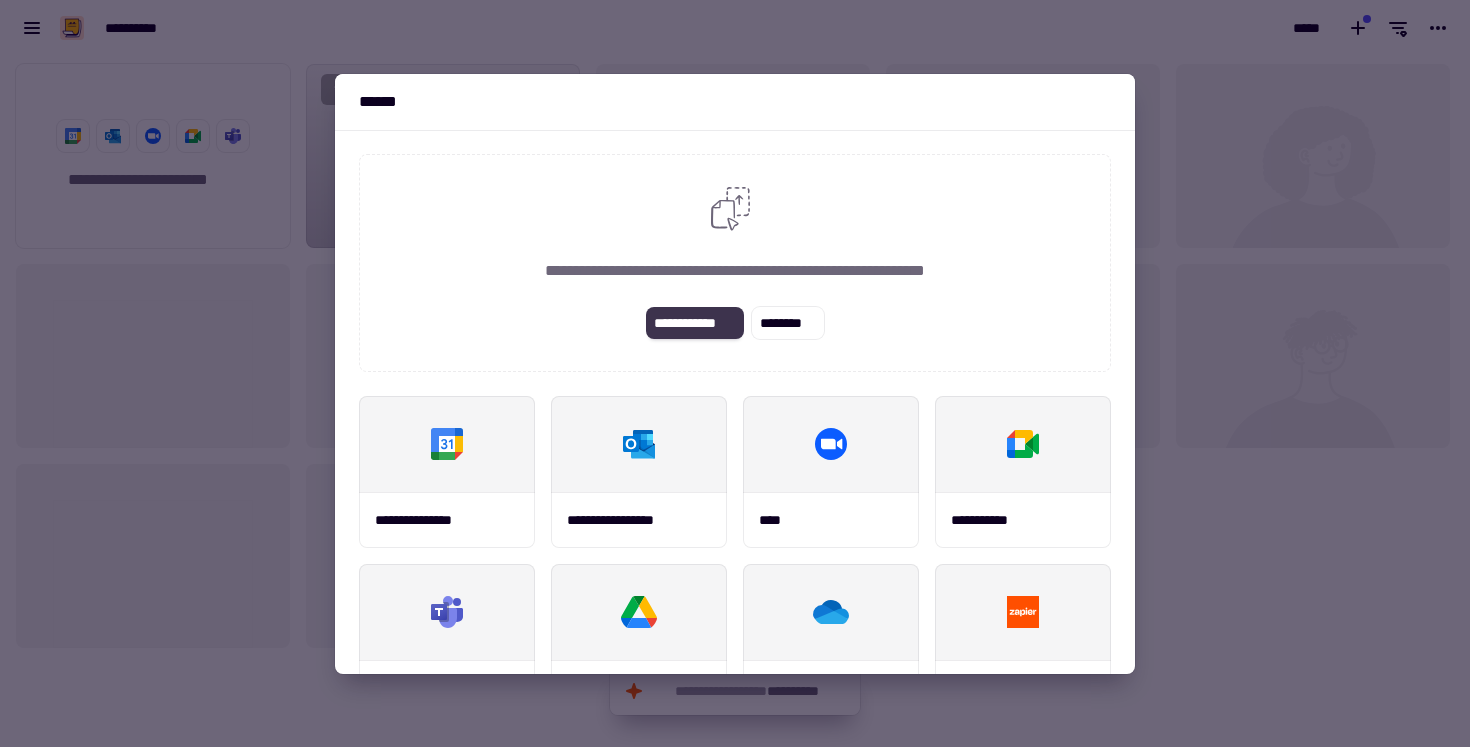 click on "**********" 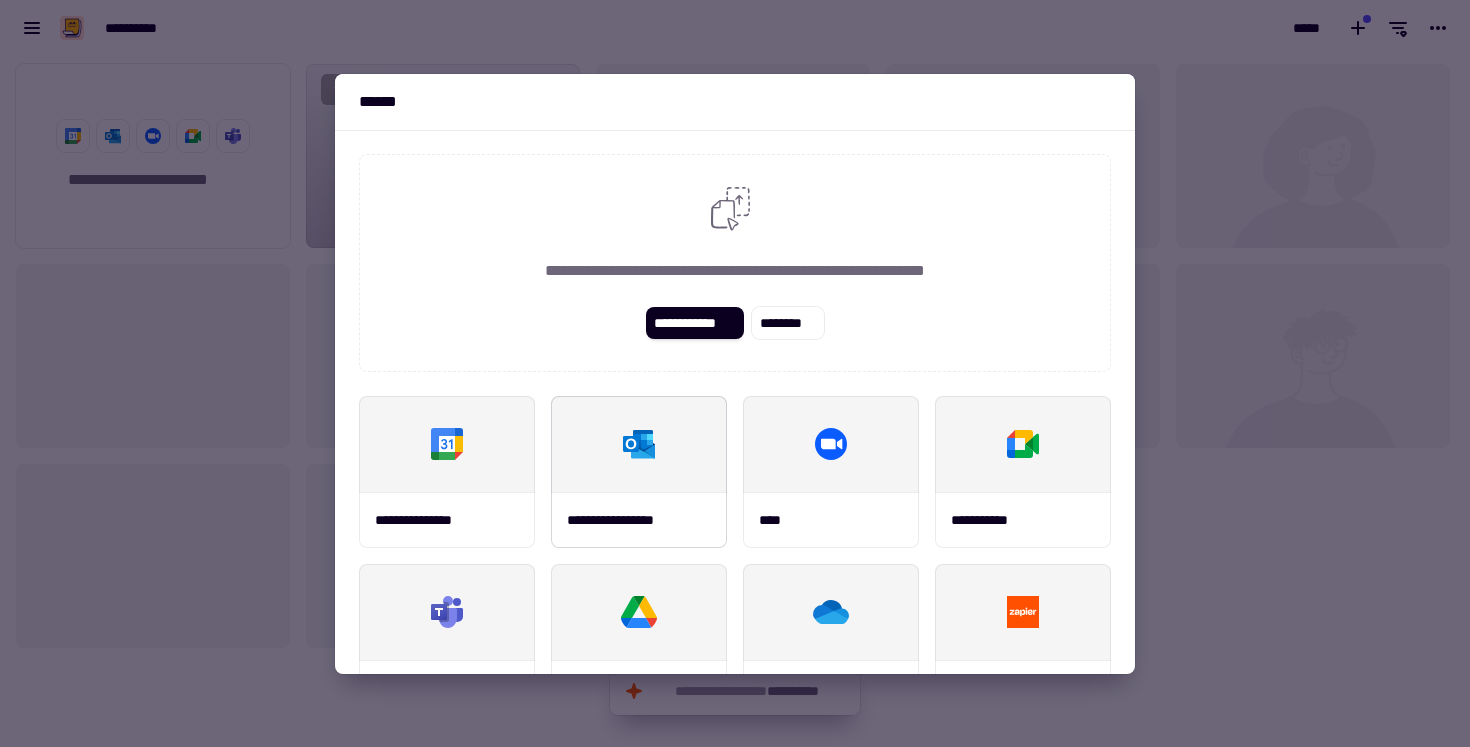 scroll, scrollTop: 234, scrollLeft: 0, axis: vertical 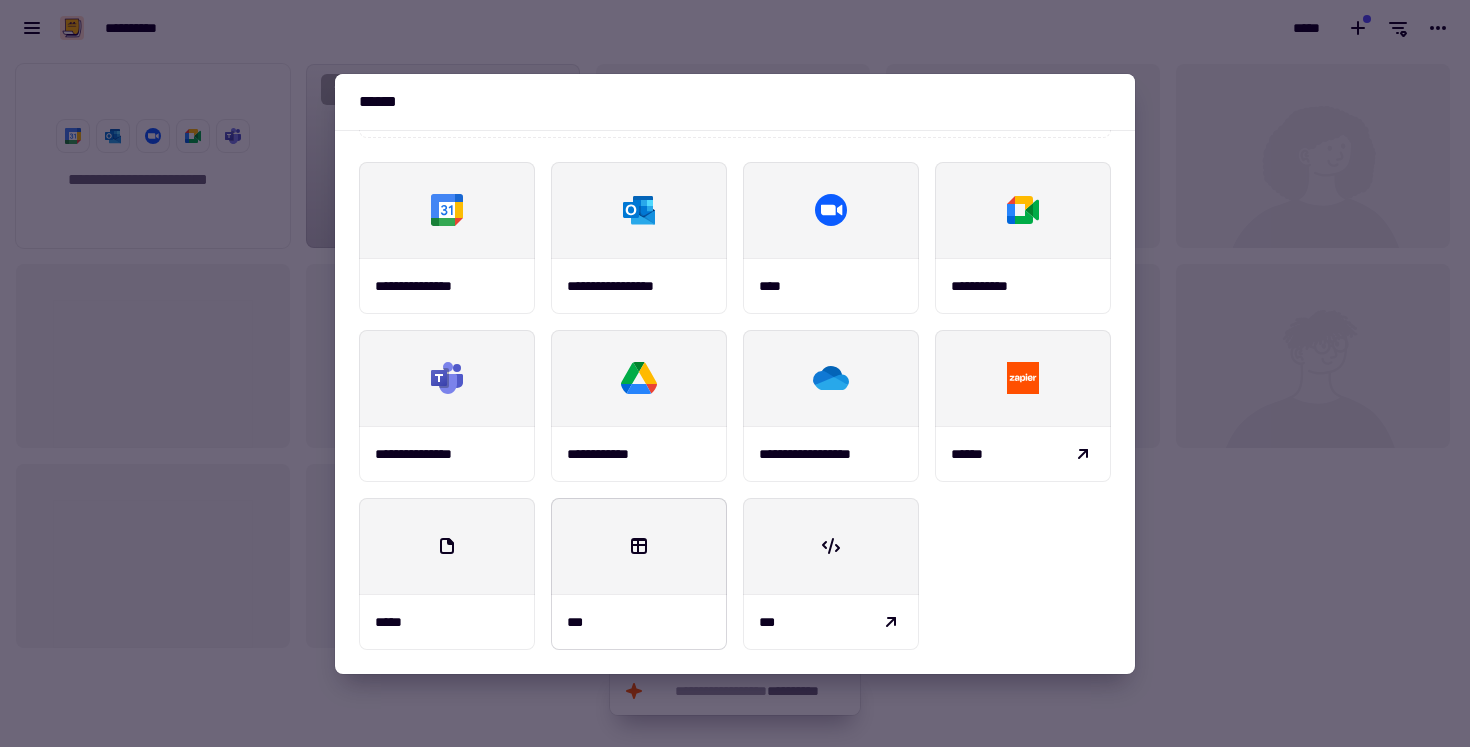 click on "***" at bounding box center [639, 622] 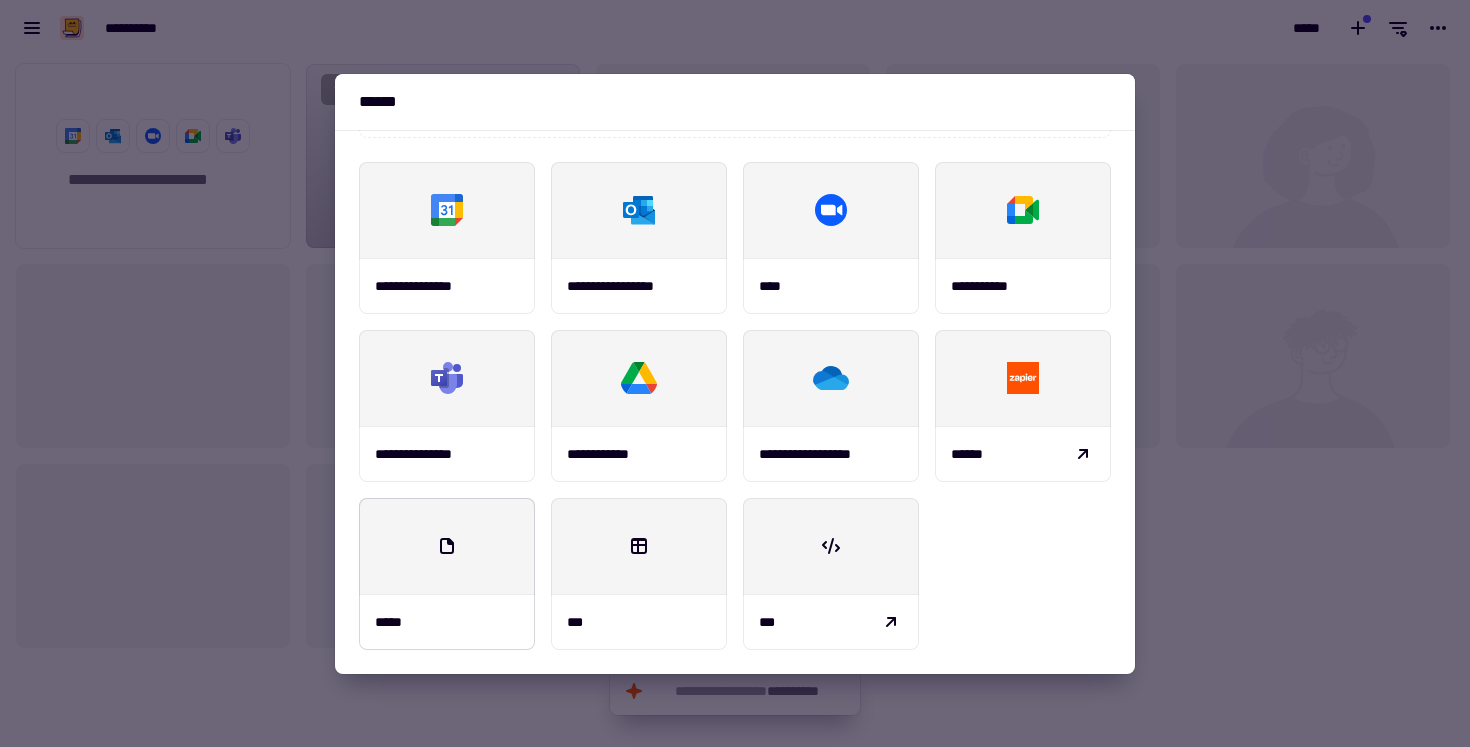 click at bounding box center [447, 546] 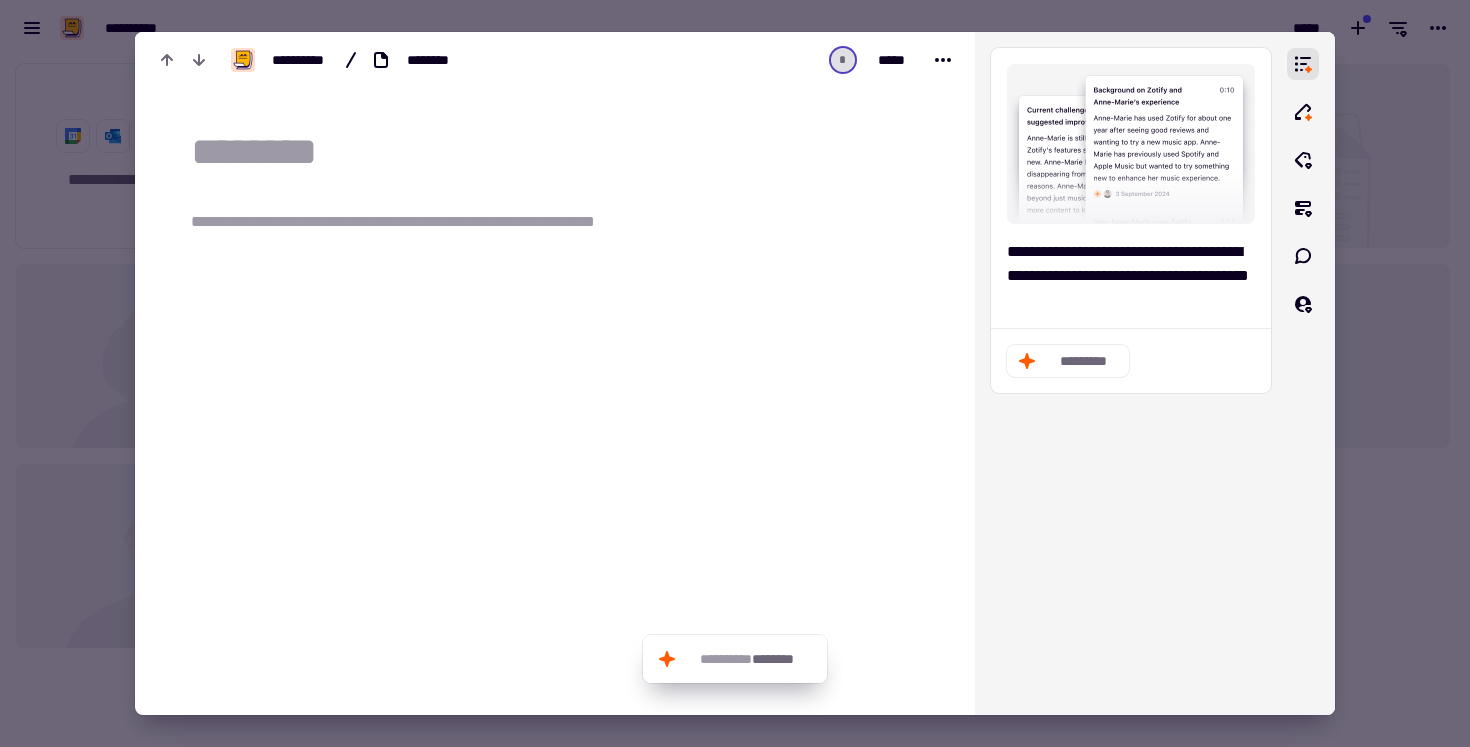 click at bounding box center [735, 373] 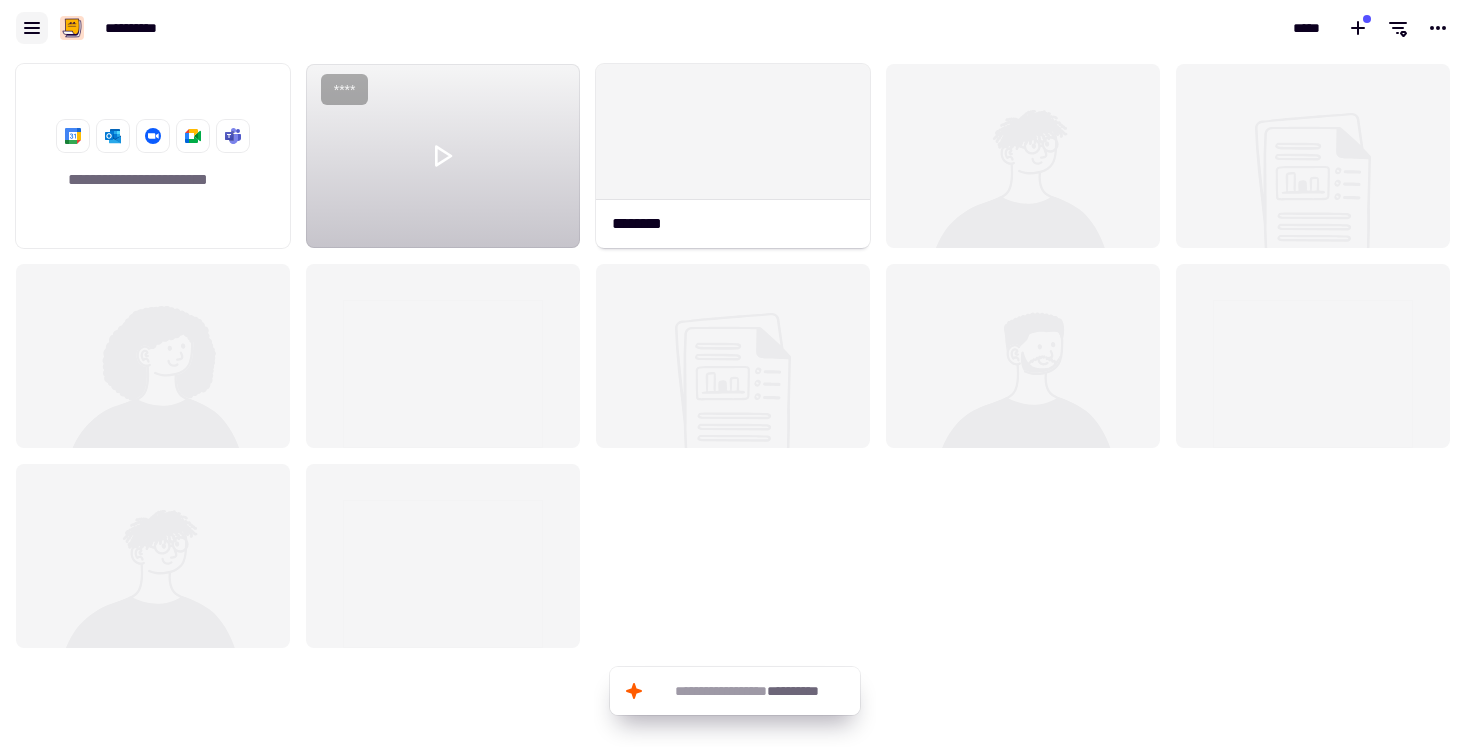 click 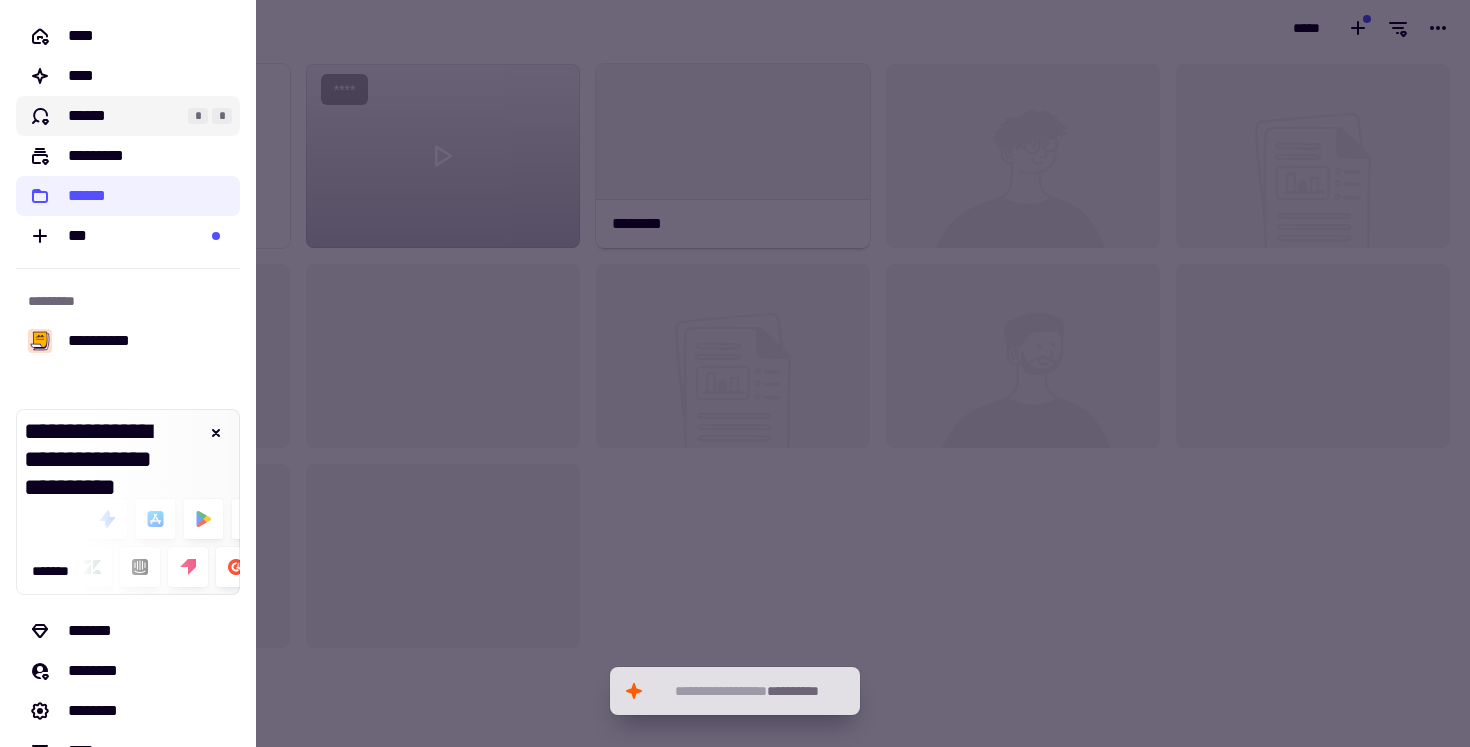 click on "******" 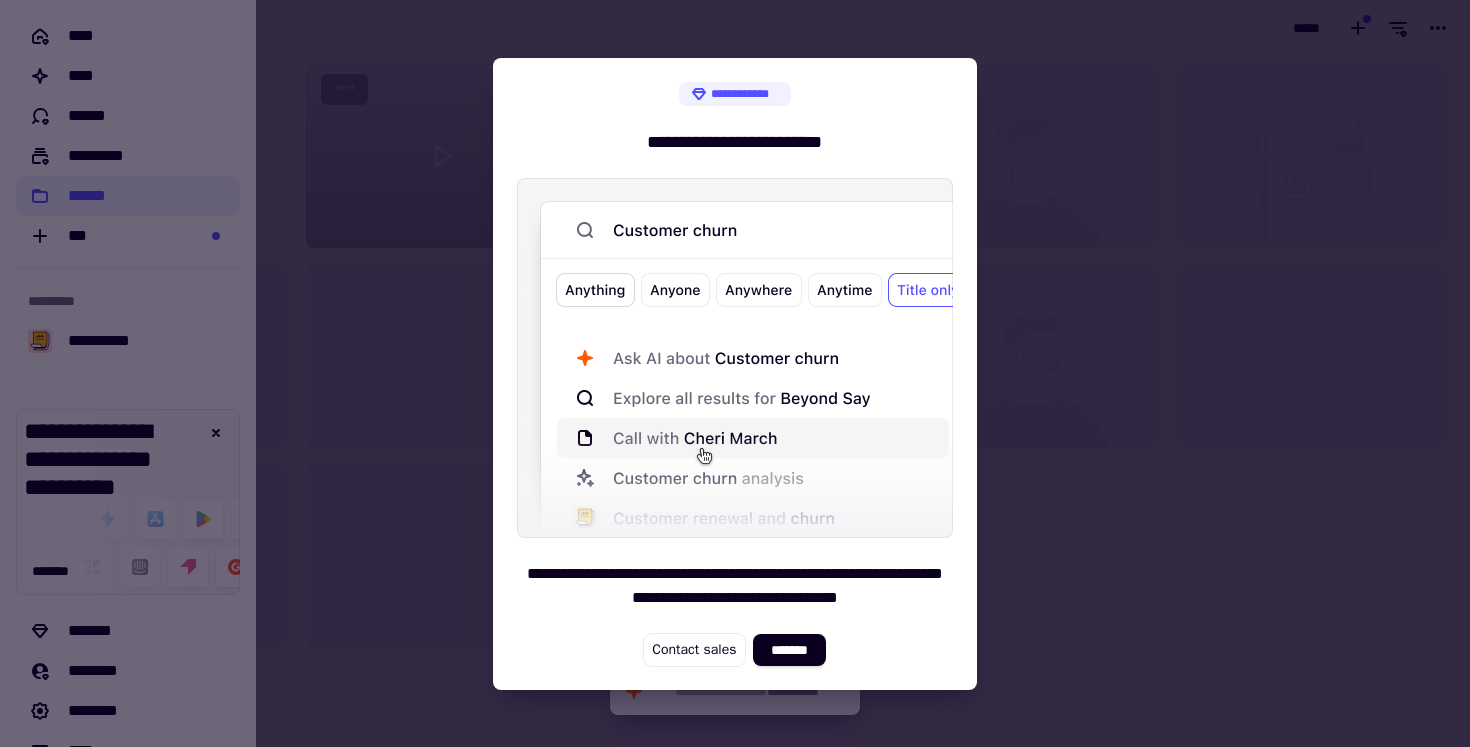 click on "**********" at bounding box center (735, 374) 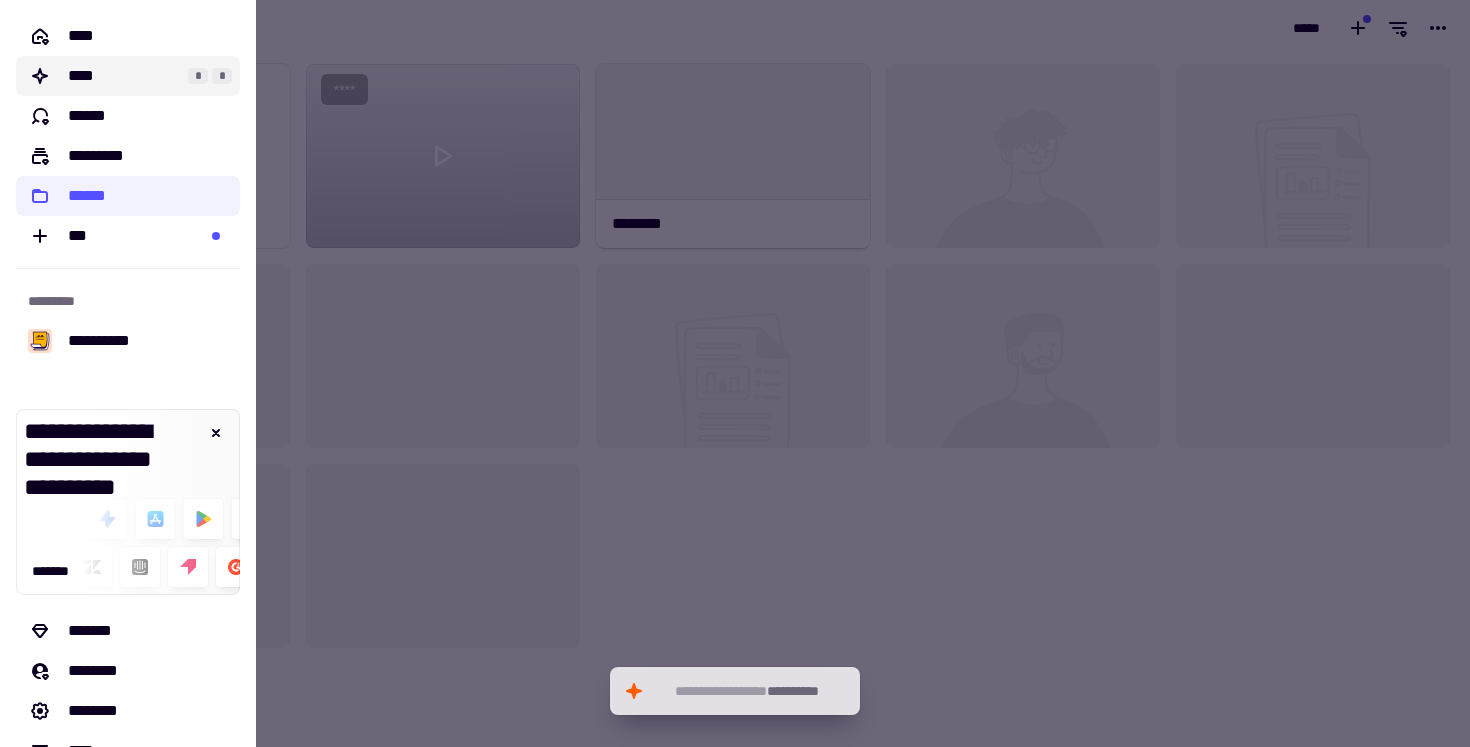 click on "****" 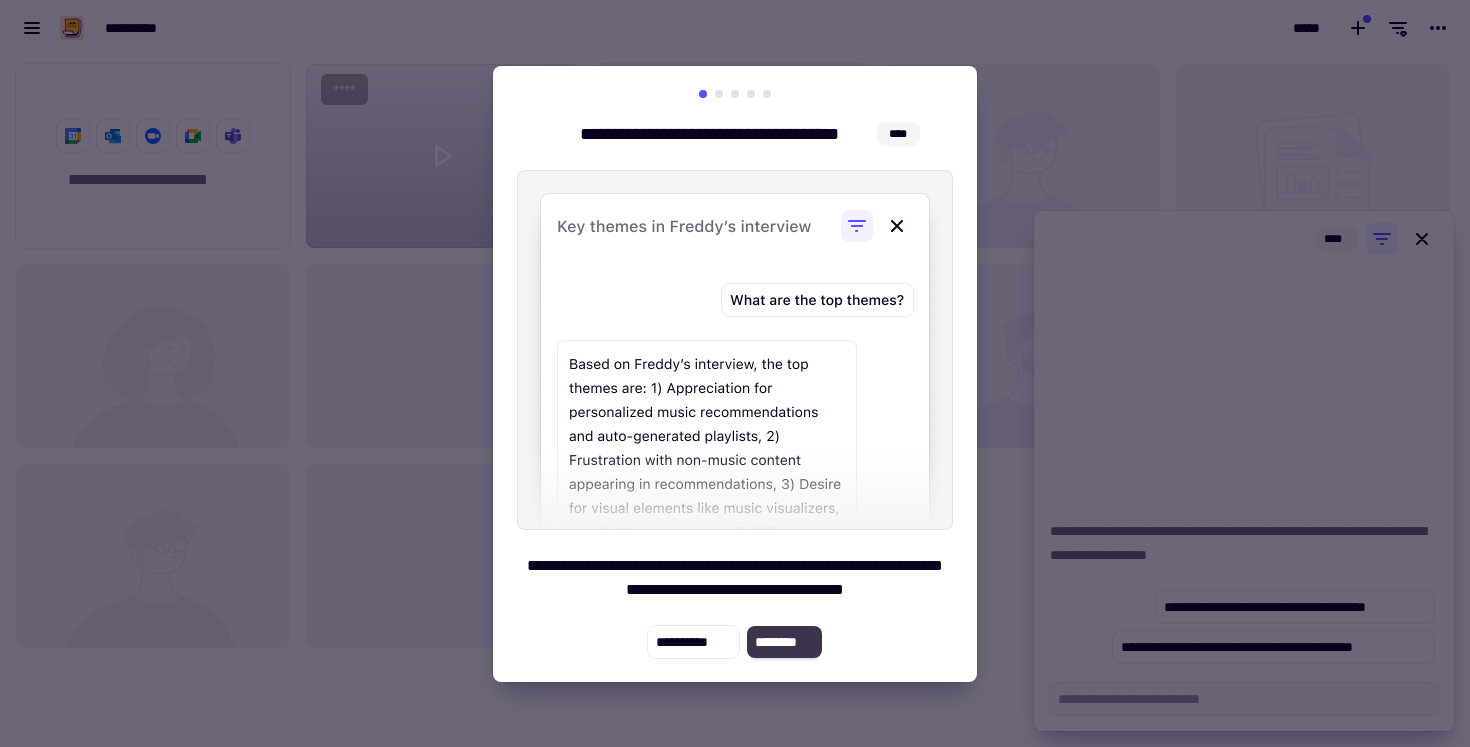 click on "********" 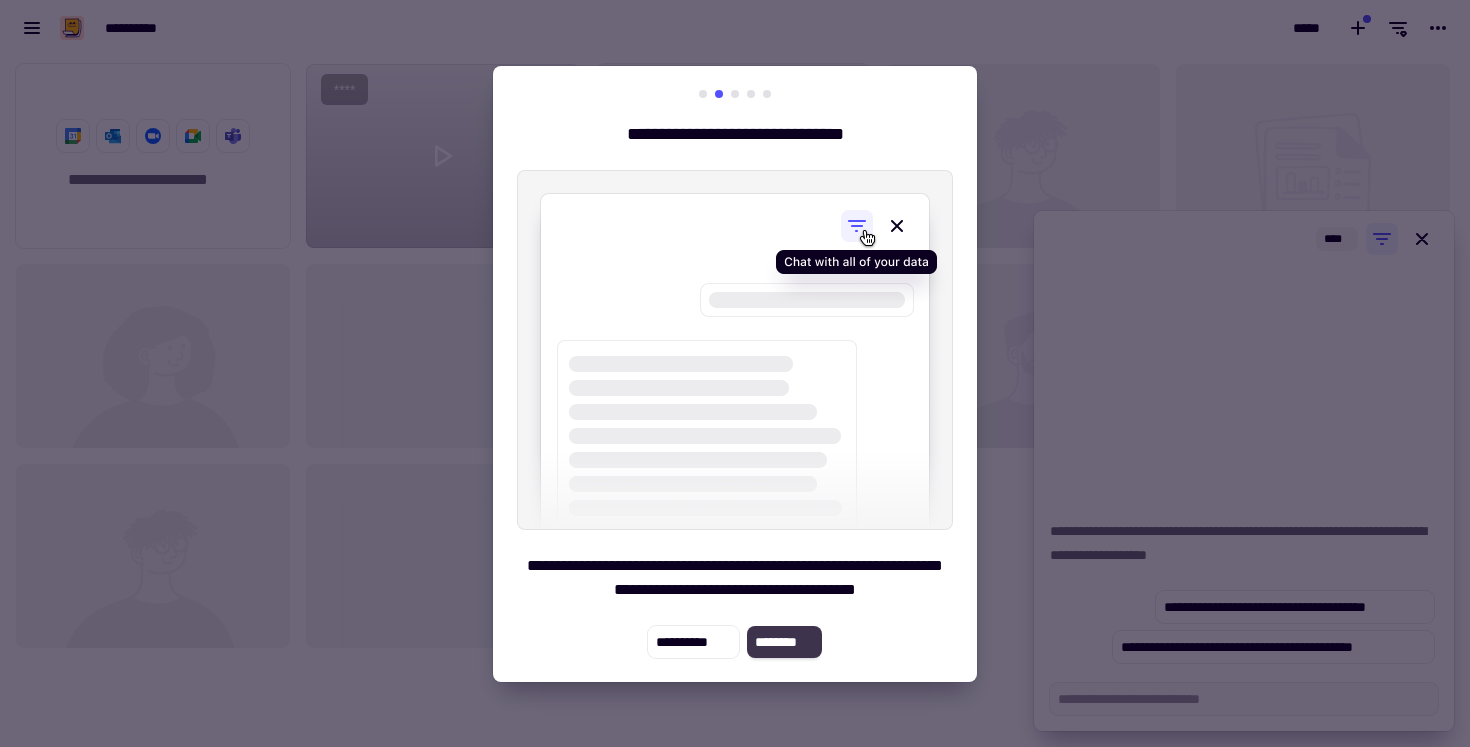 click on "********" 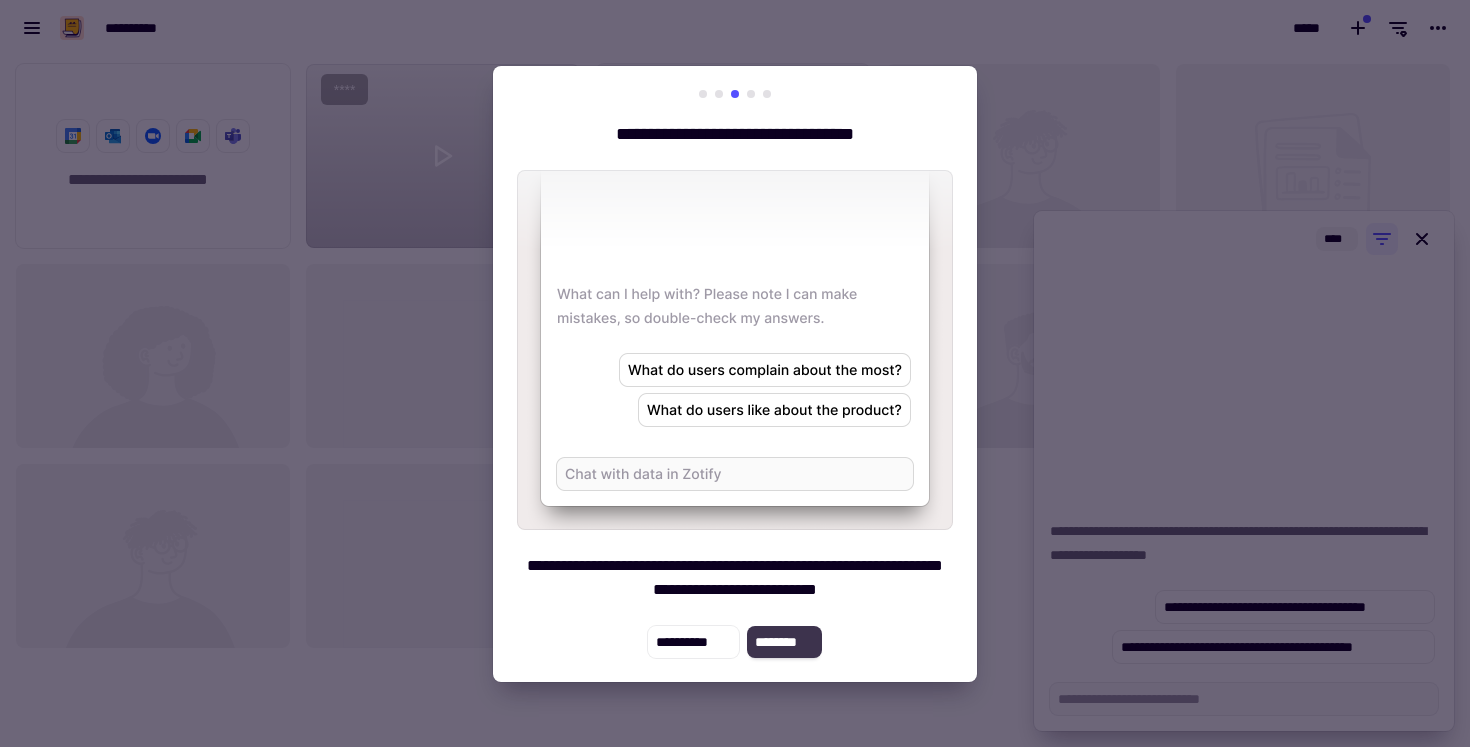 click on "********" 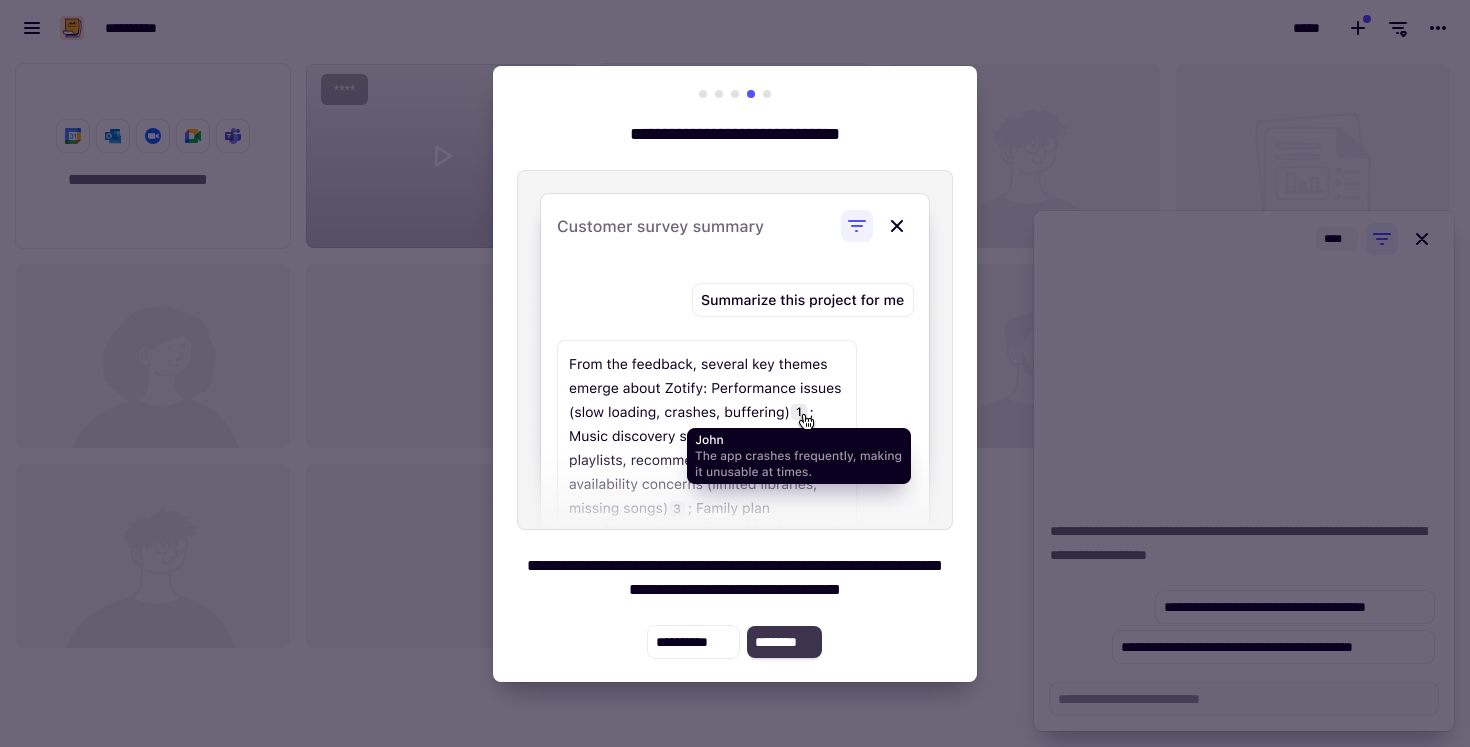 click on "********" 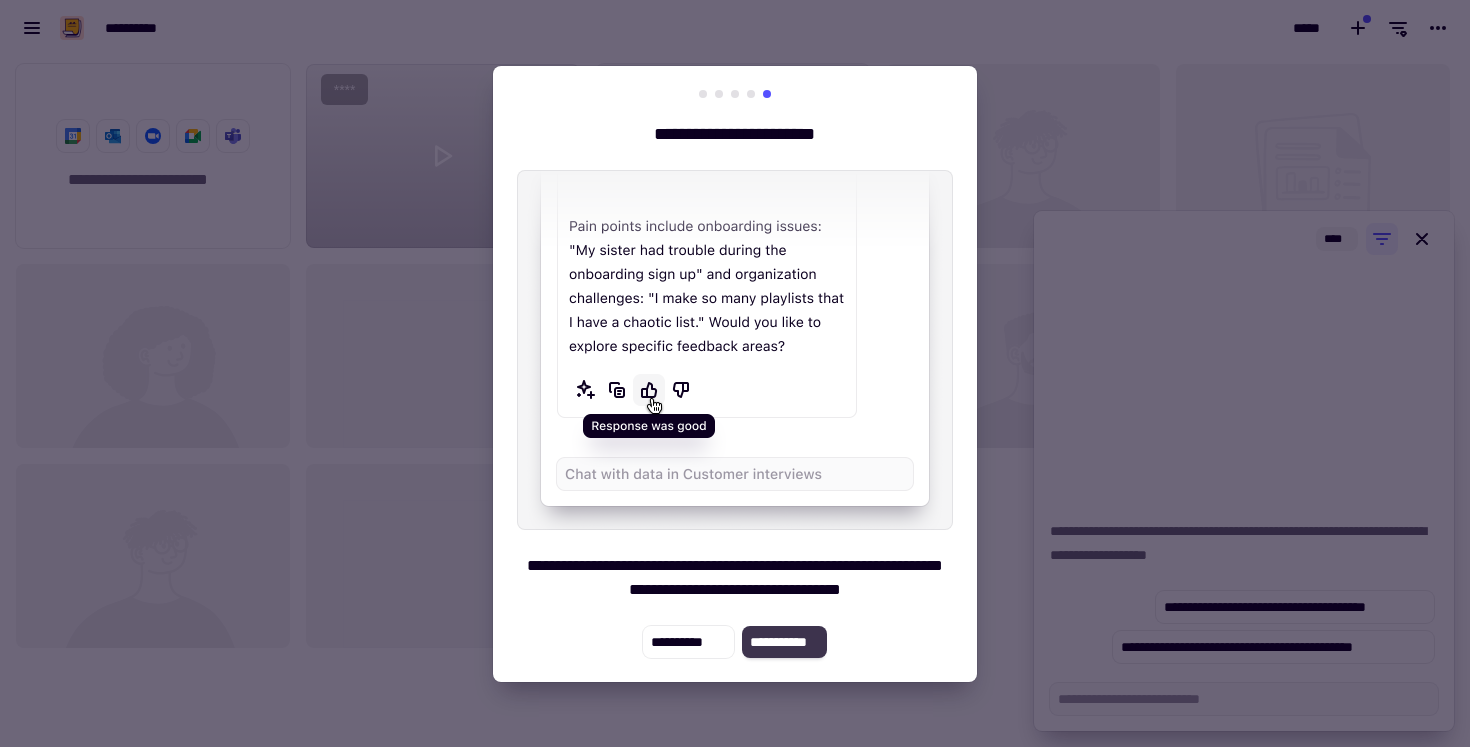 click on "**********" 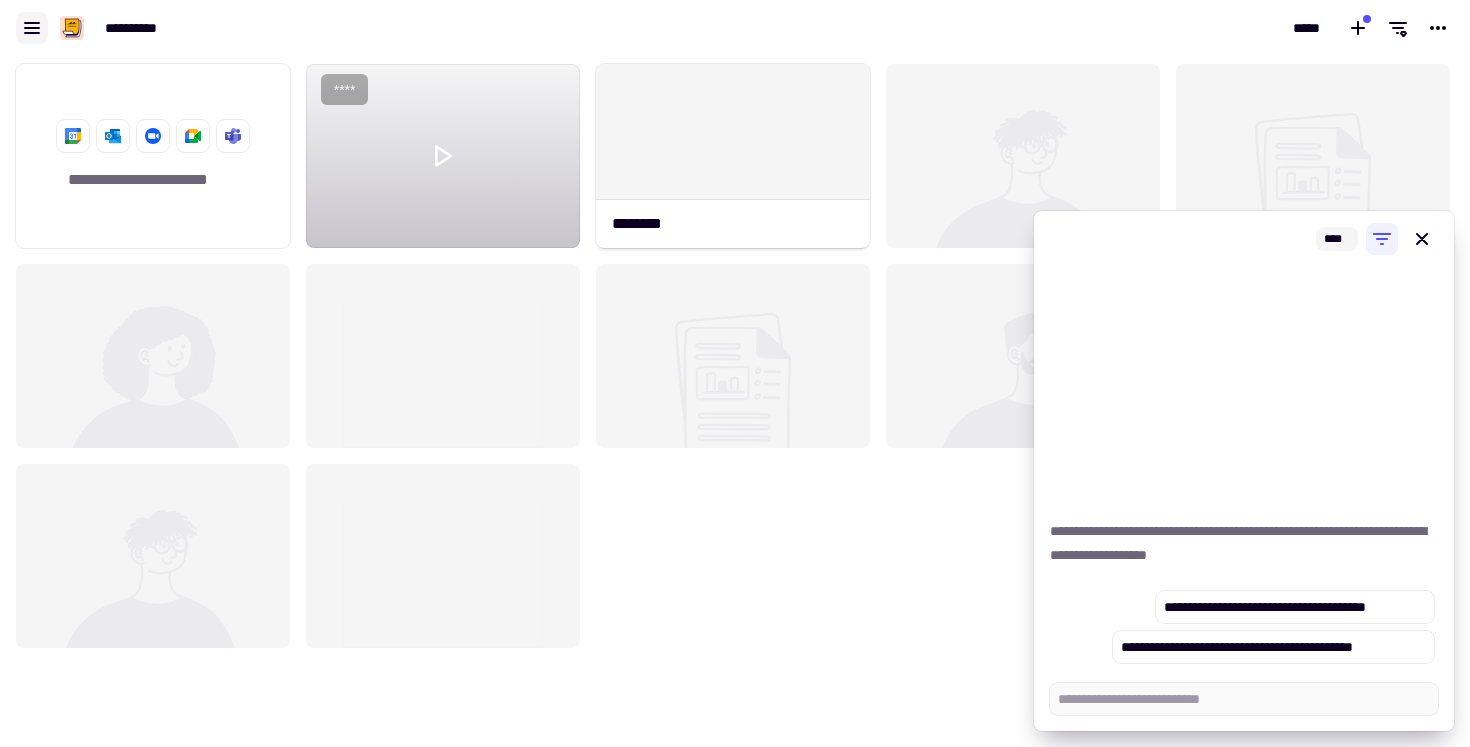 click 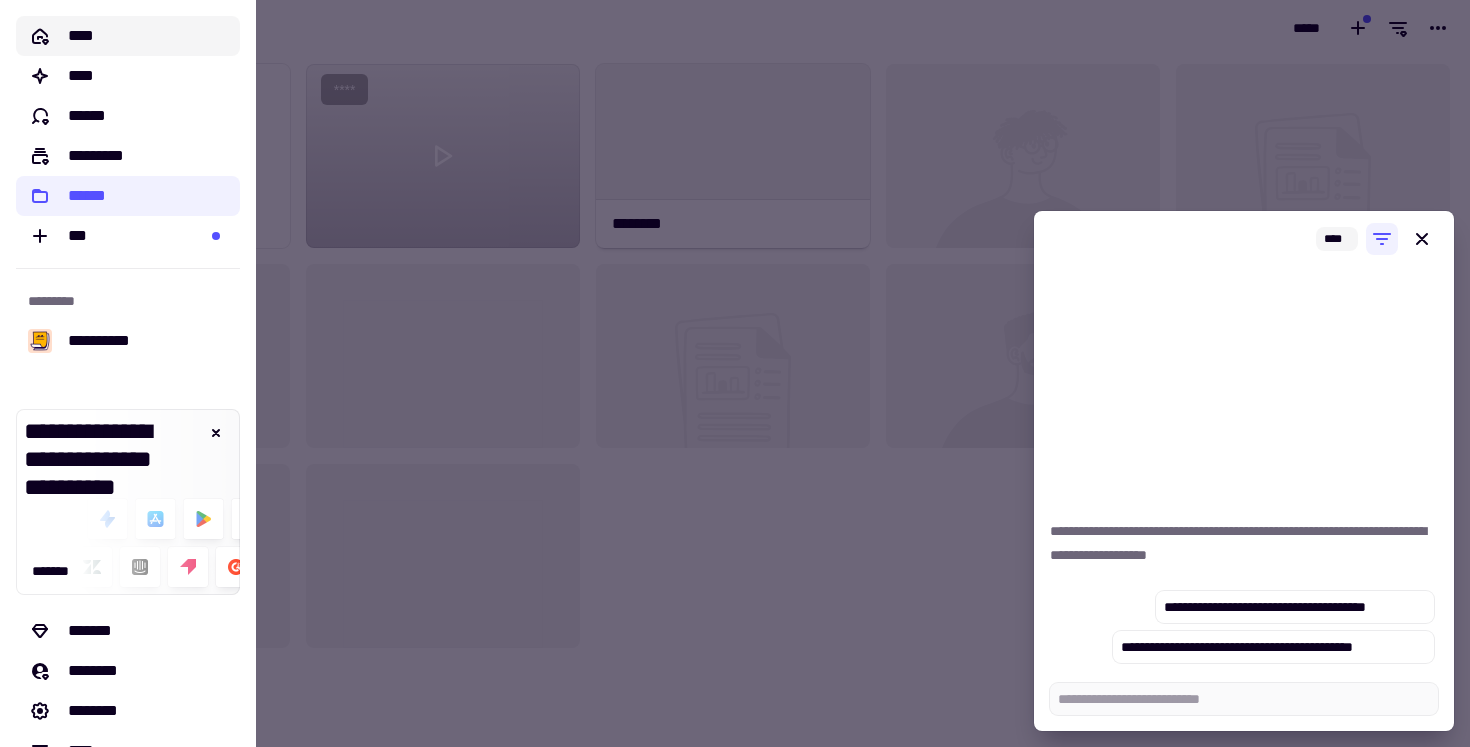 click on "****" 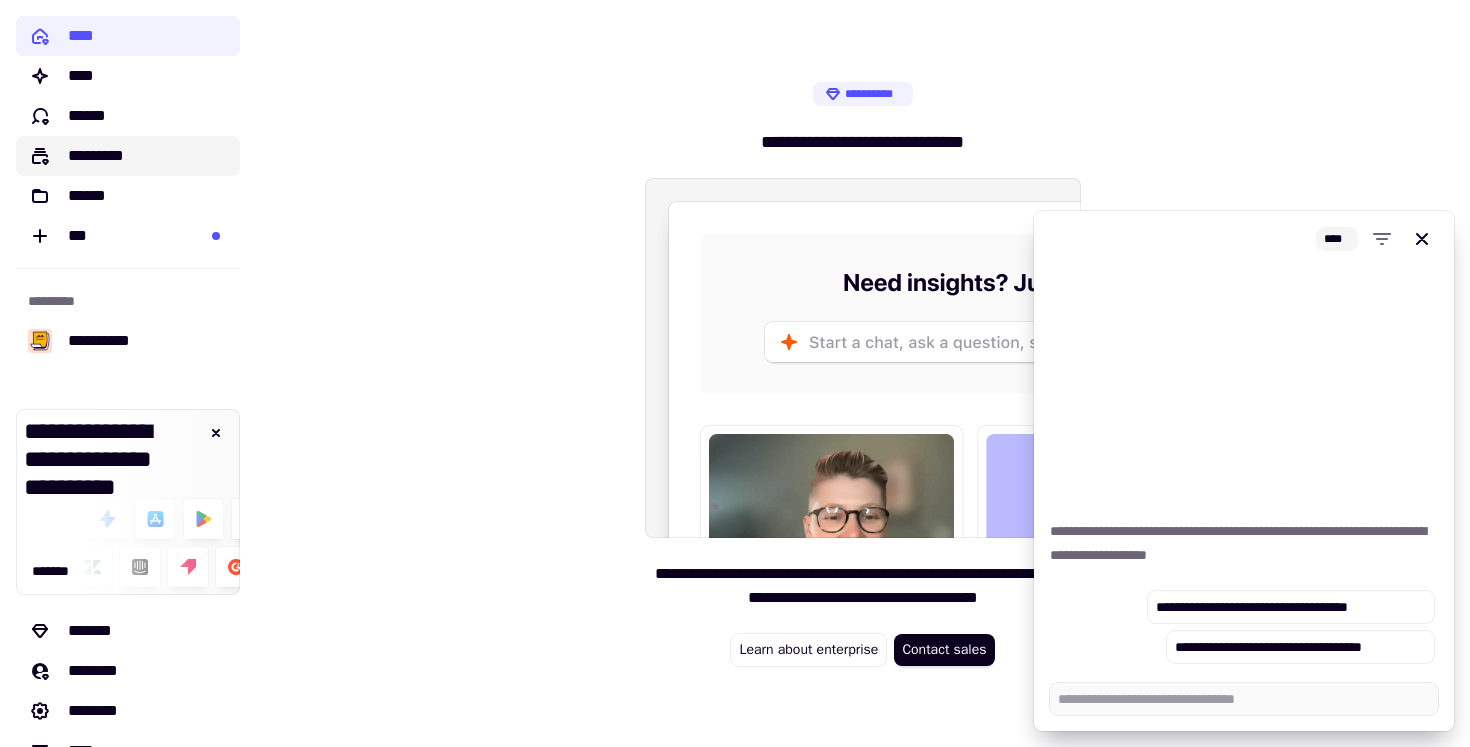 click on "*********" 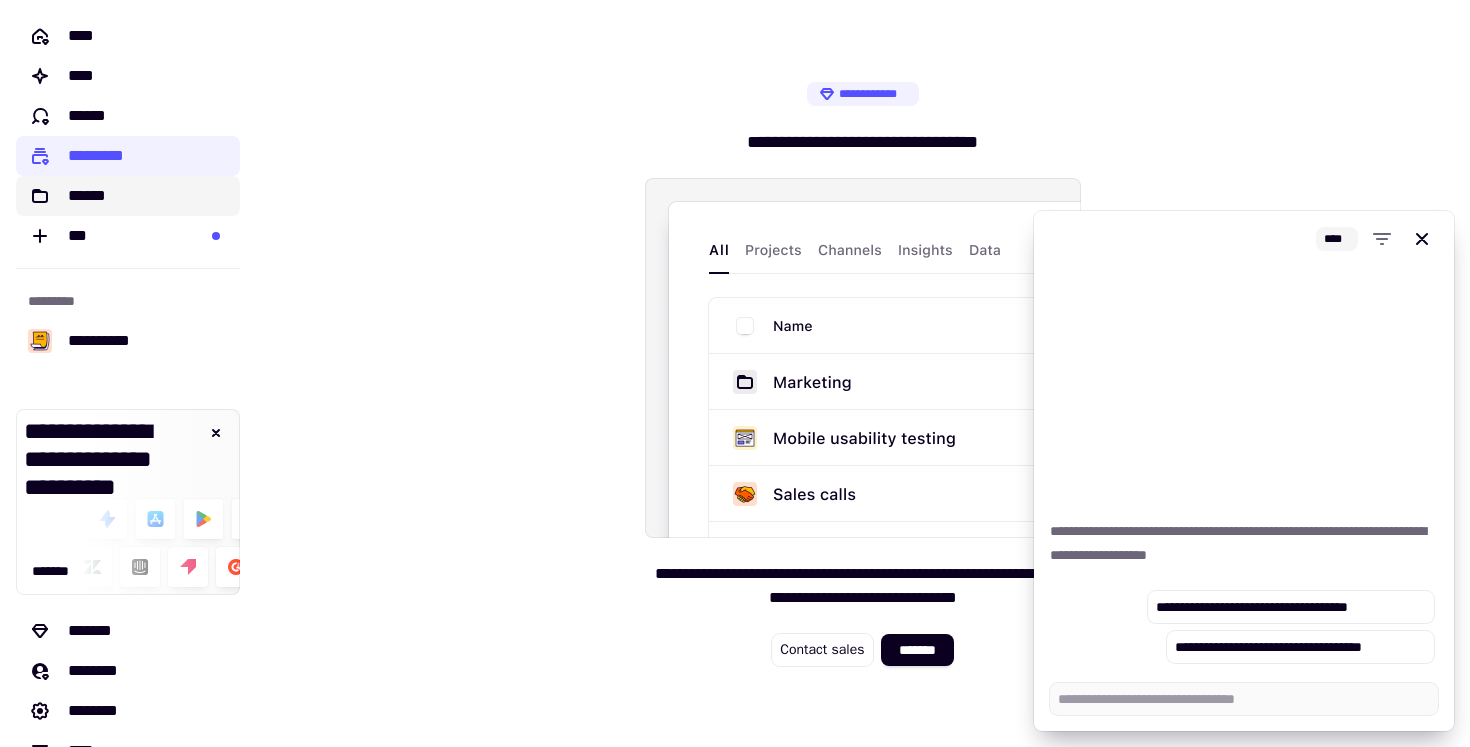 drag, startPoint x: 101, startPoint y: 243, endPoint x: 96, endPoint y: 191, distance: 52.23983 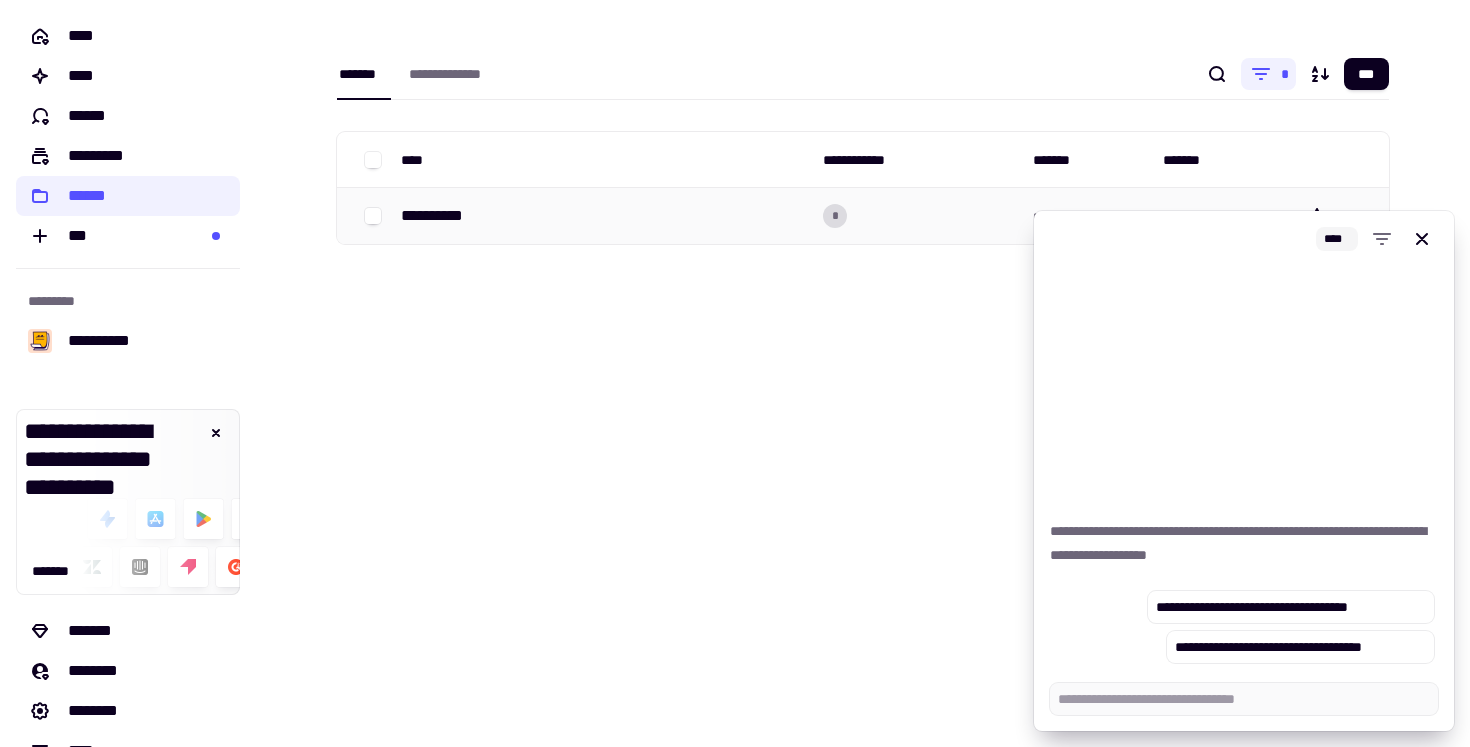 click on "**********" at bounding box center [440, 216] 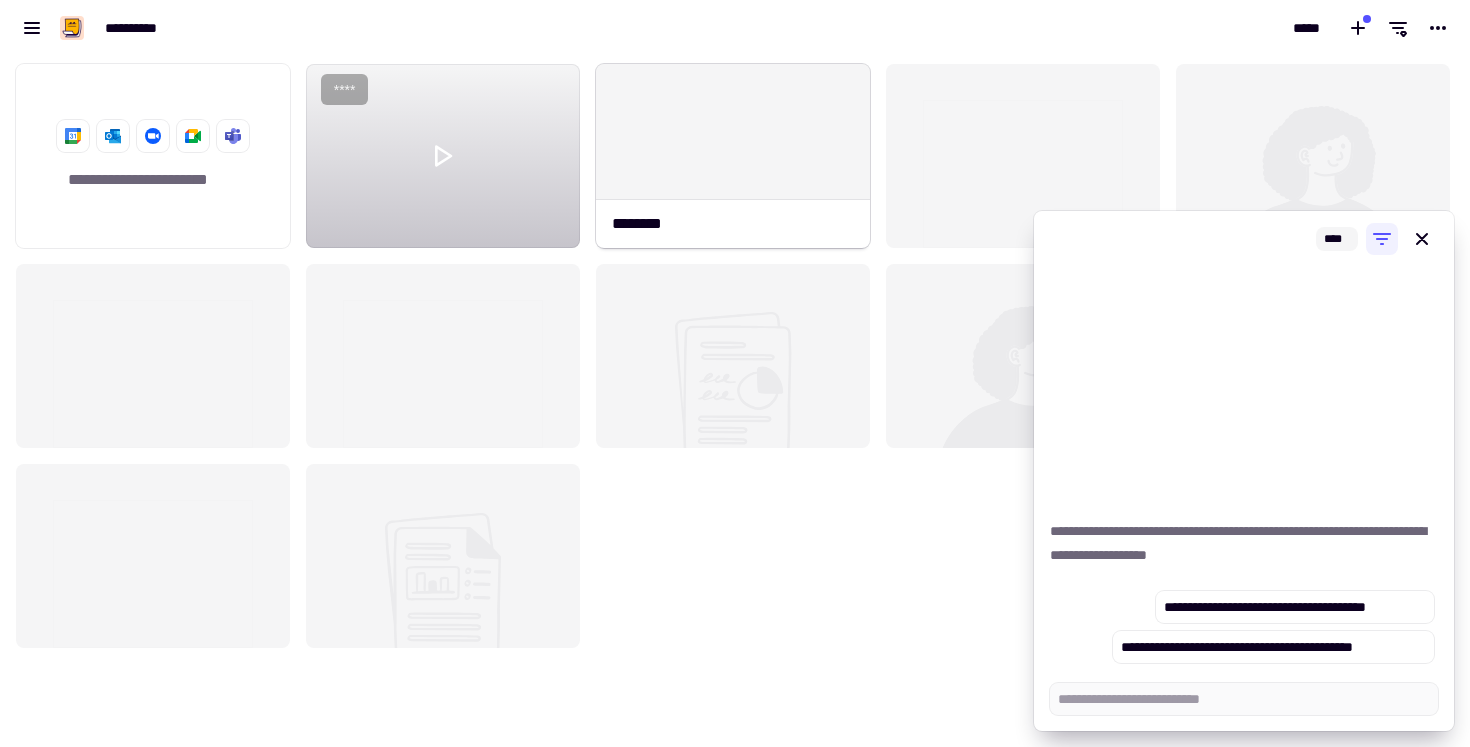 scroll, scrollTop: 1, scrollLeft: 1, axis: both 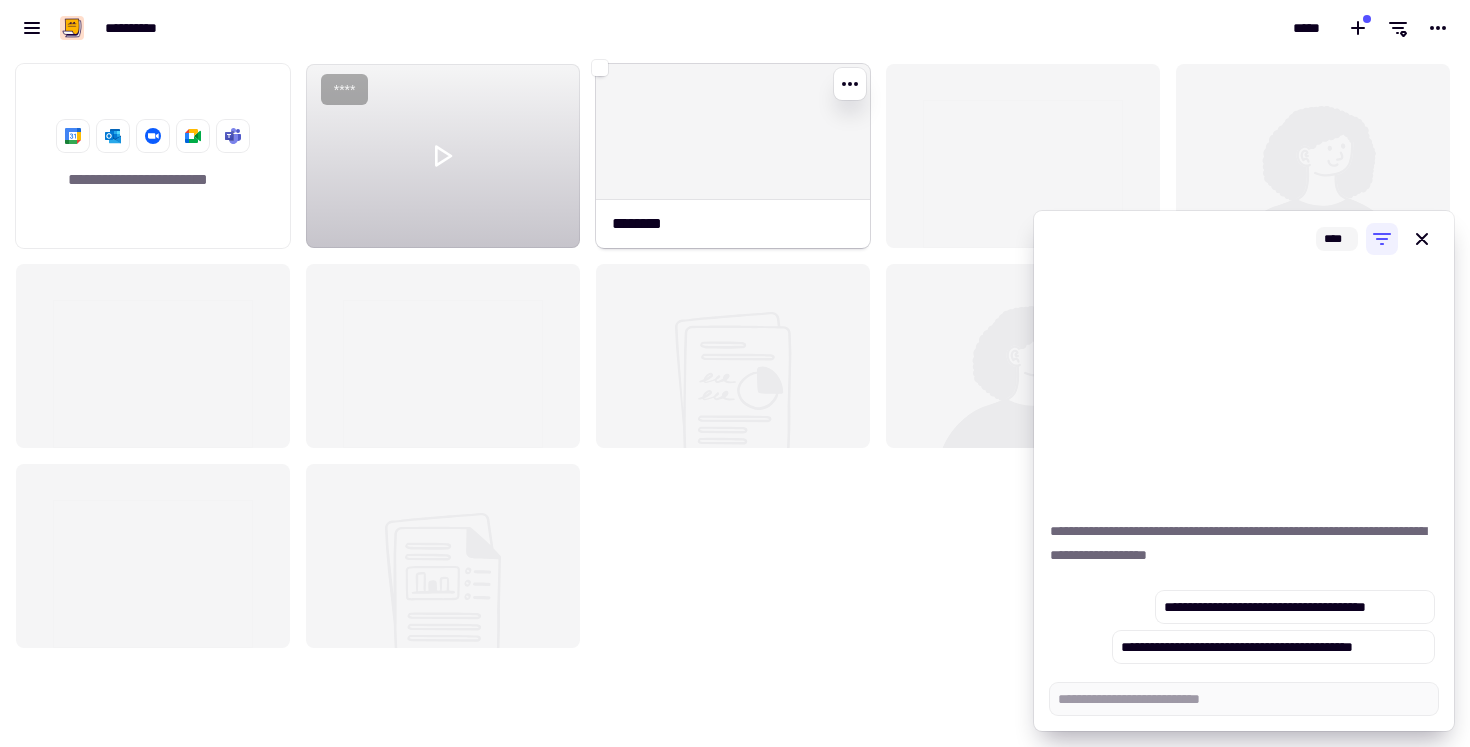 click 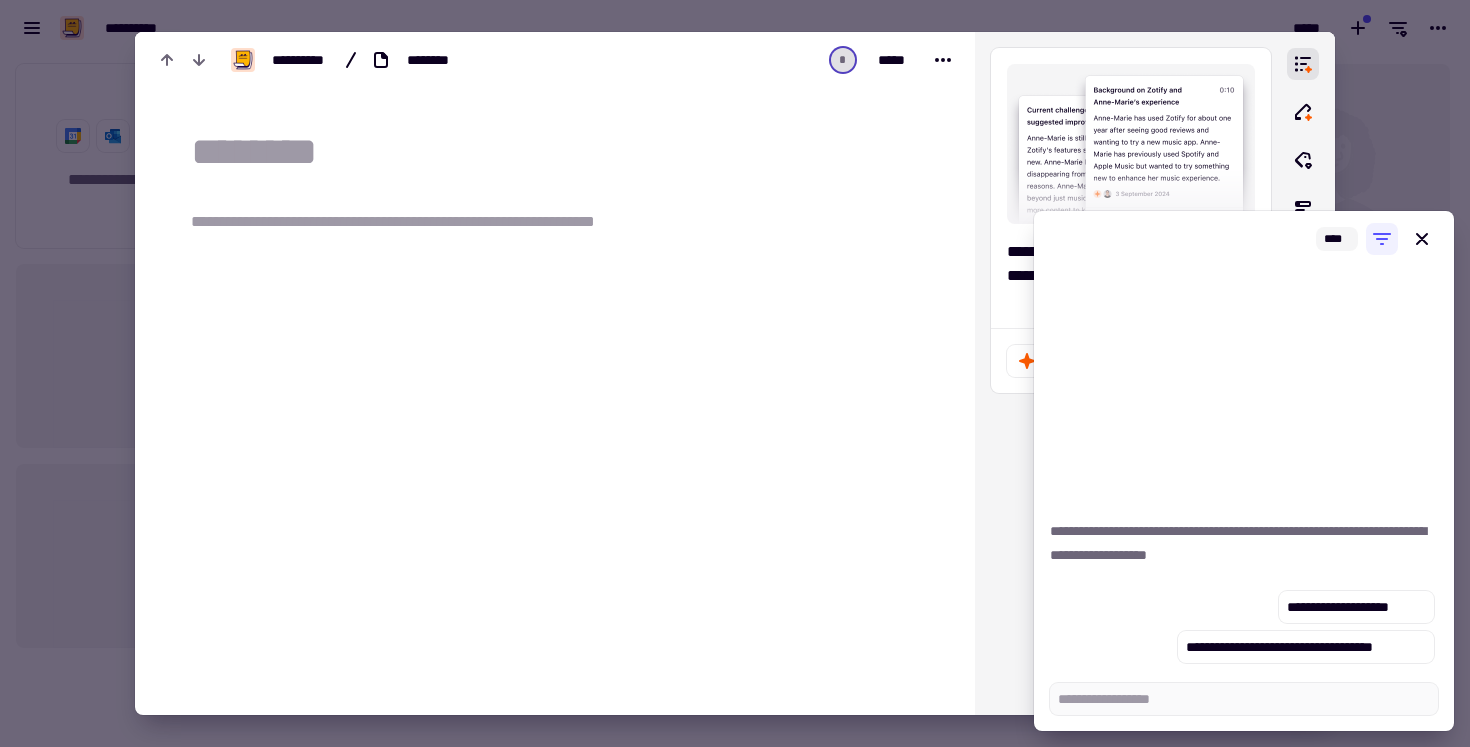 type on "*" 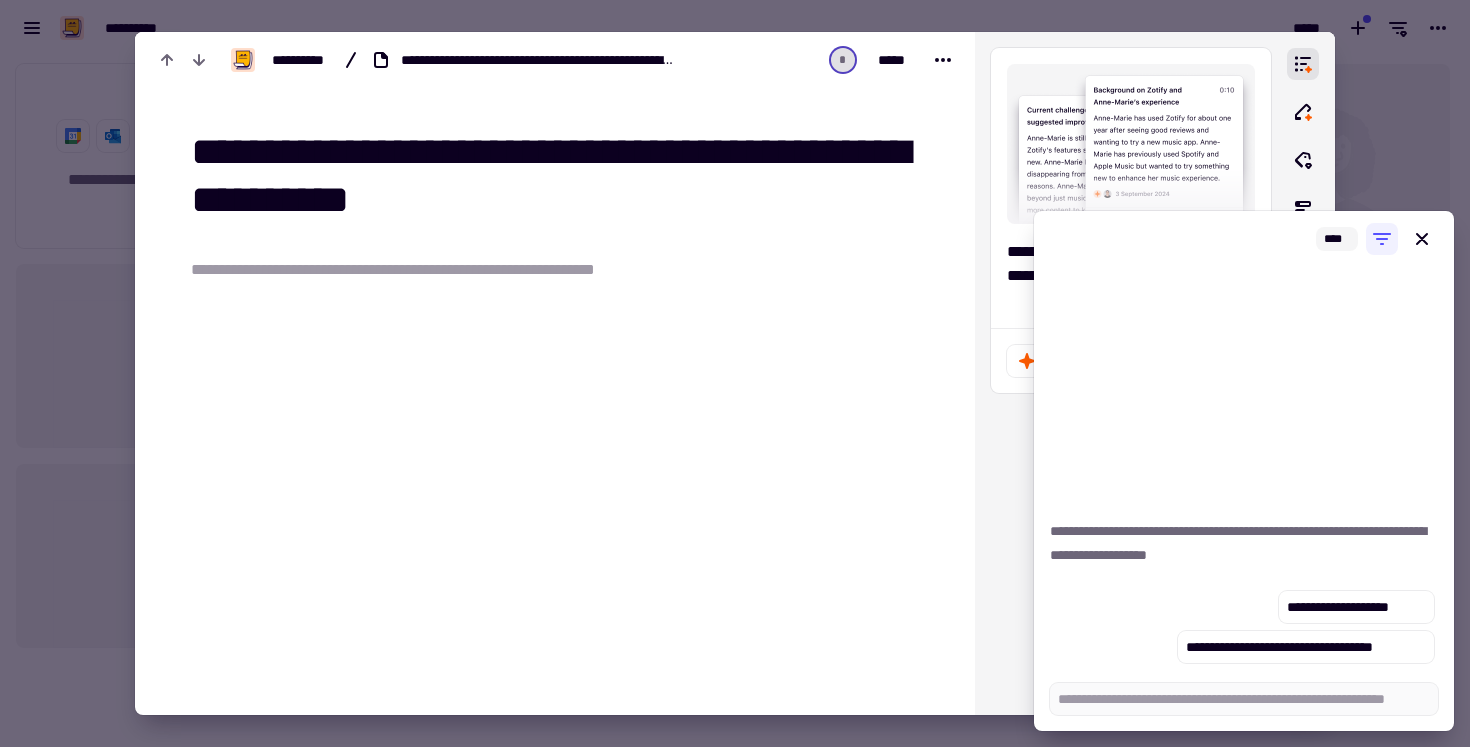 type on "*" 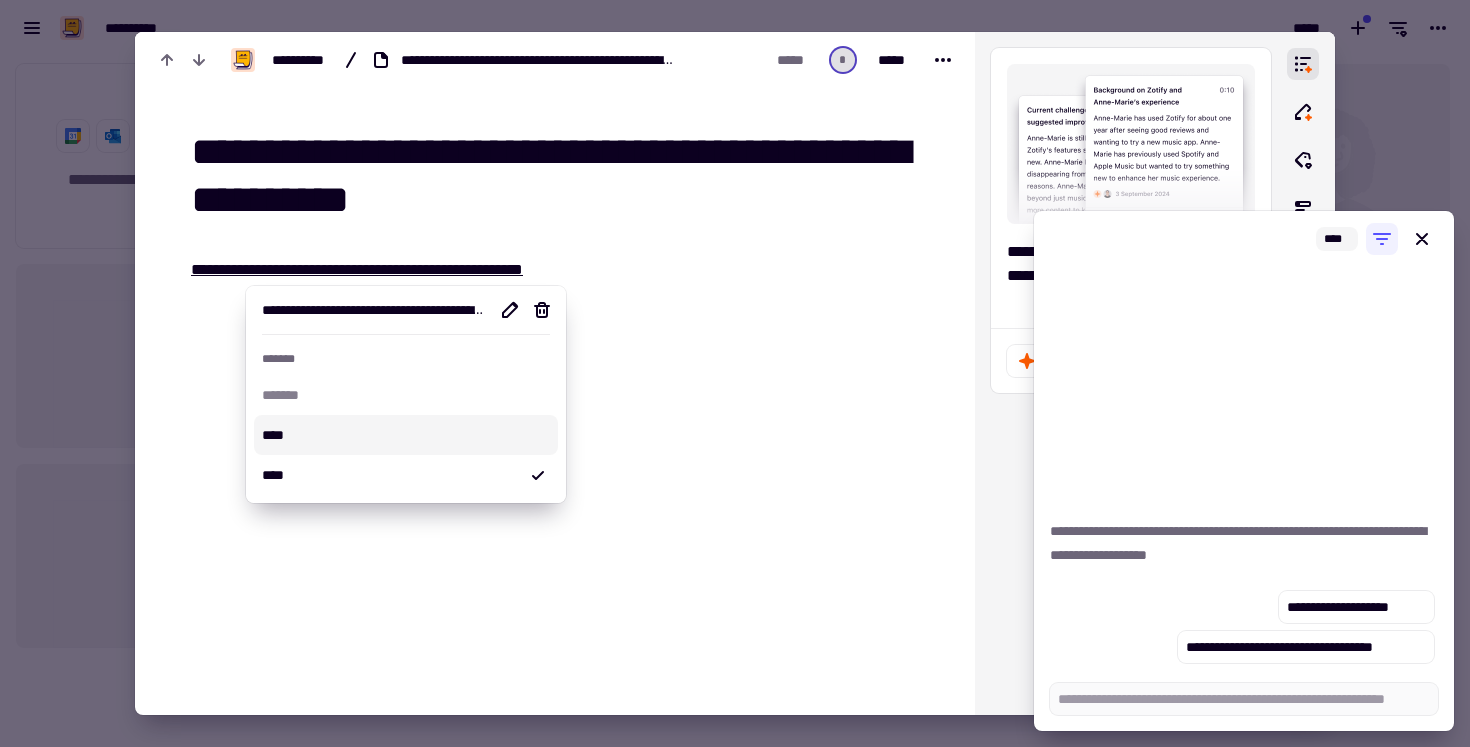 click at bounding box center (480, 412) 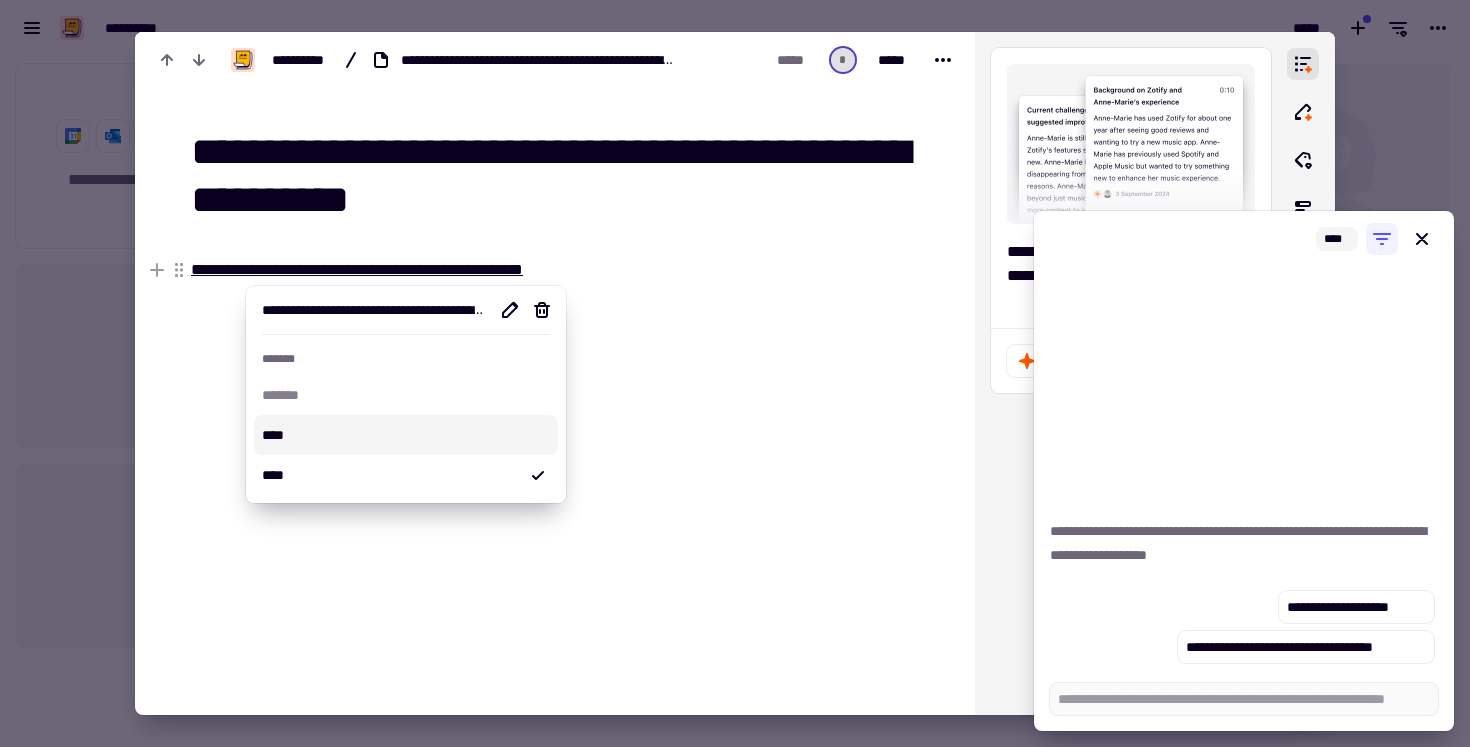 click on "**********" at bounding box center [480, 270] 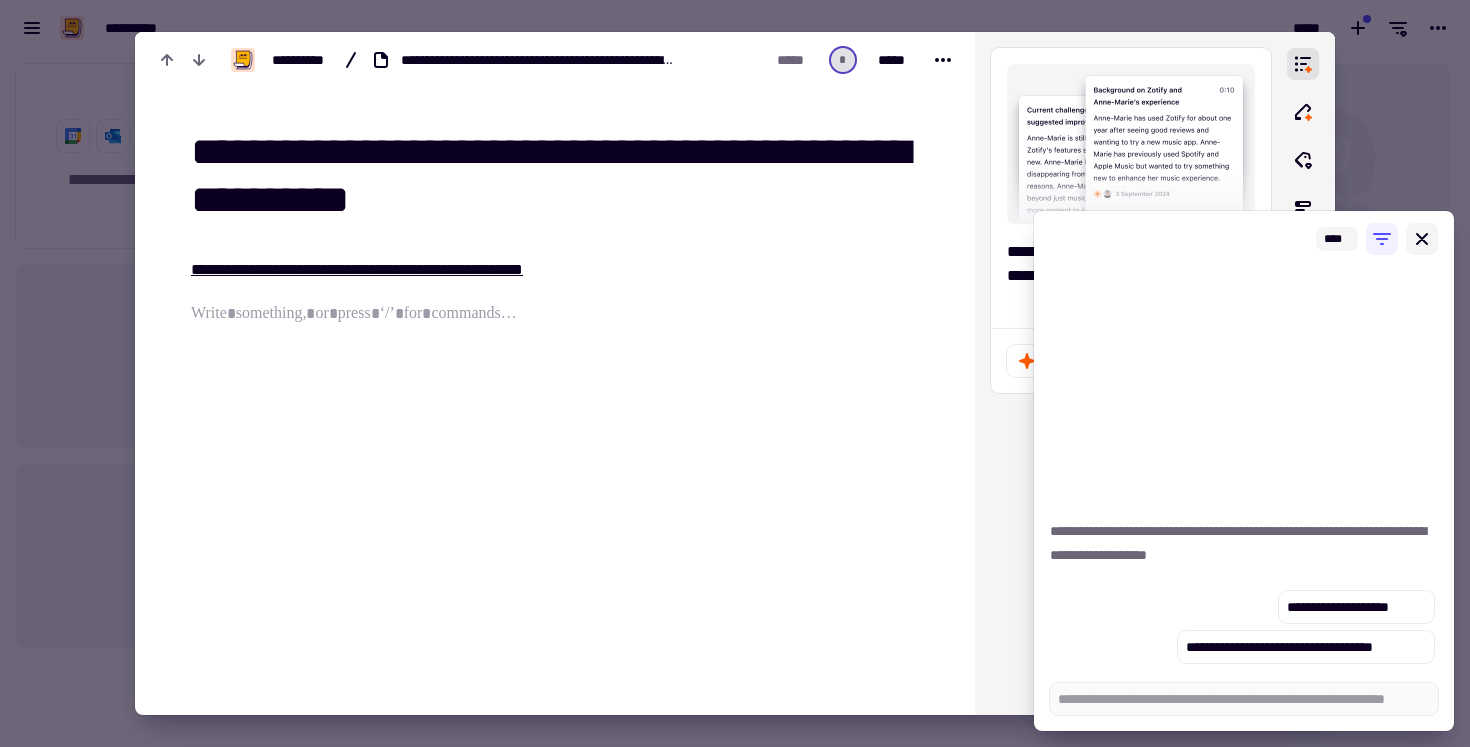 click 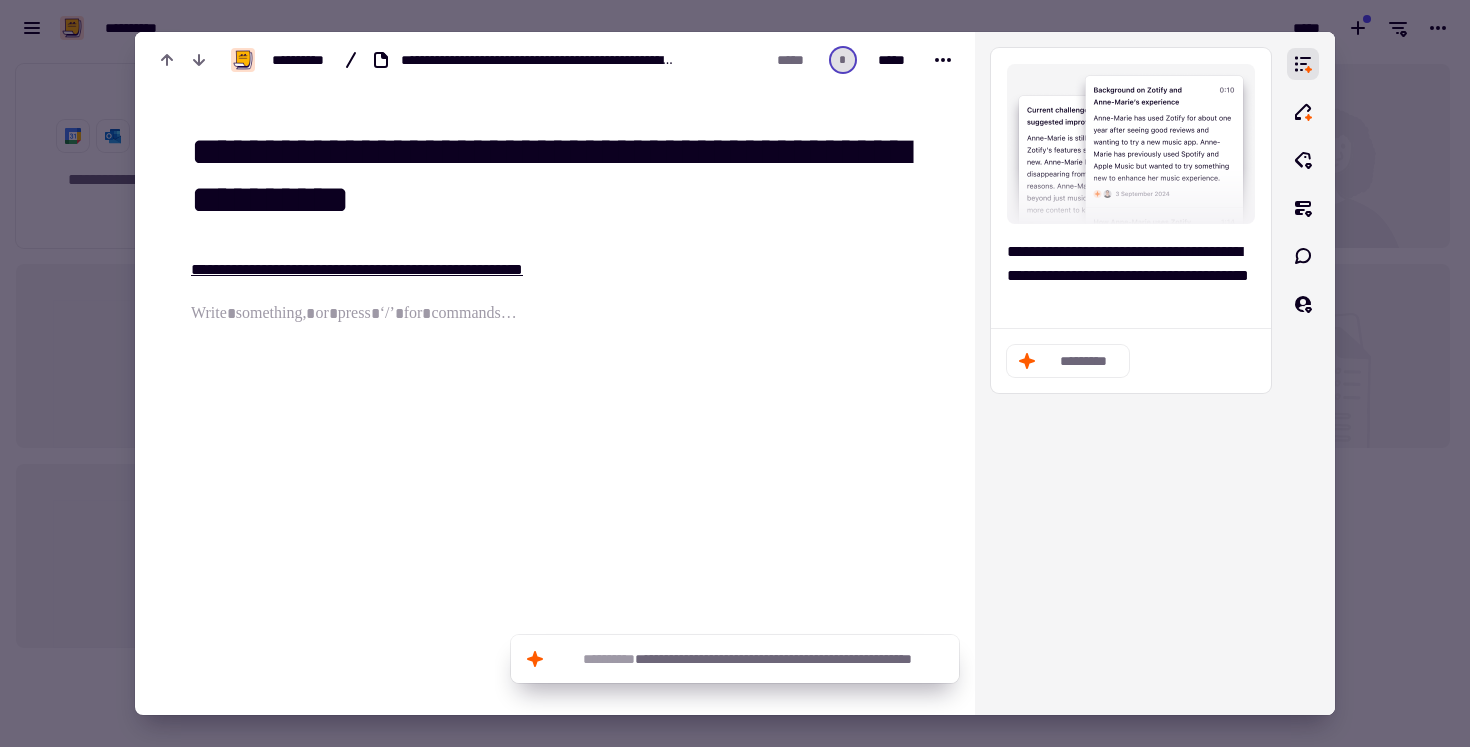 click at bounding box center (735, 373) 